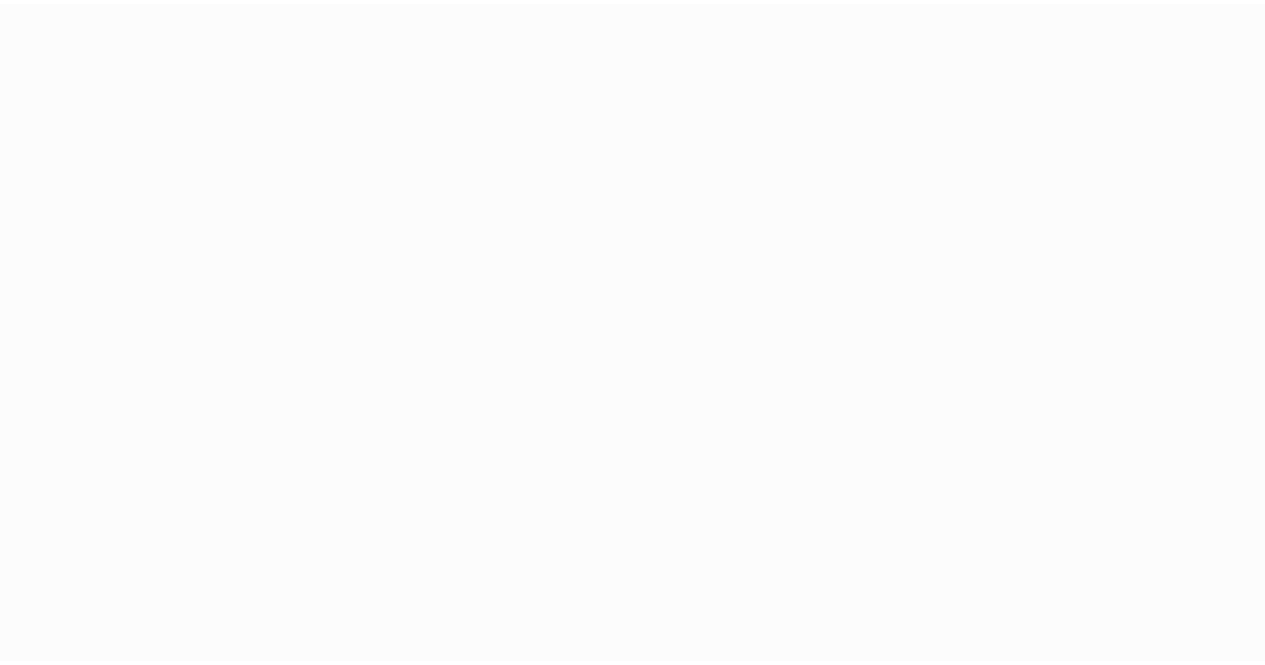 scroll, scrollTop: 0, scrollLeft: 0, axis: both 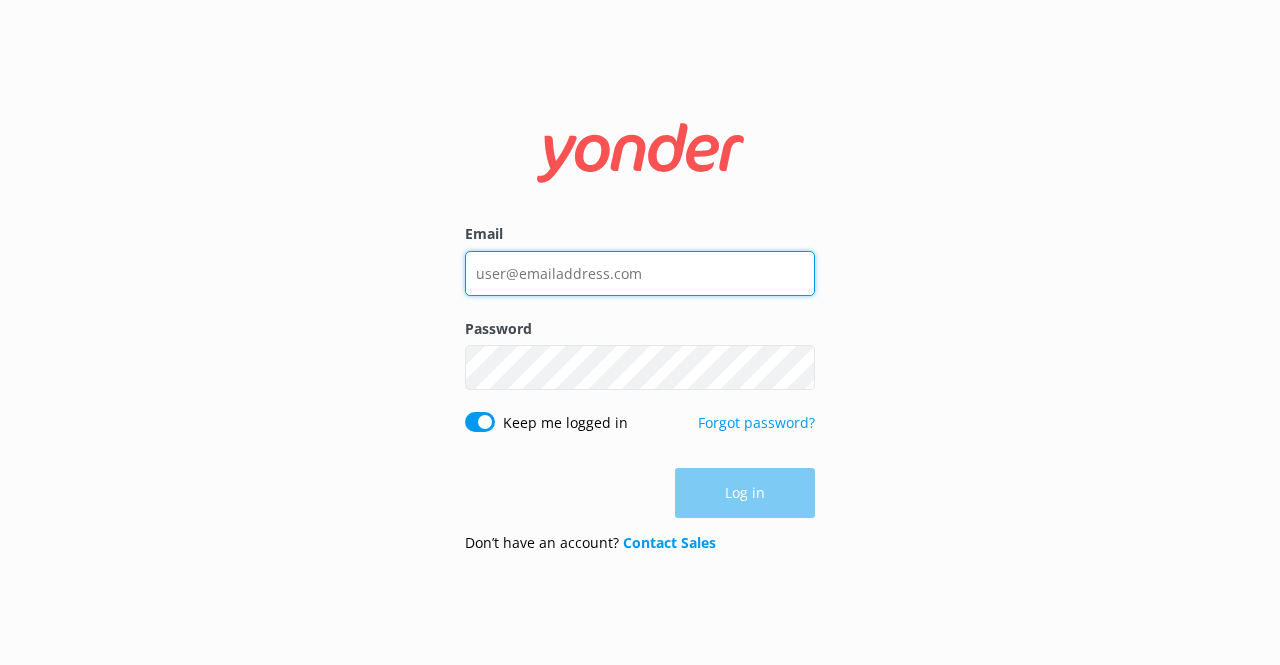 type on "[EMAIL_ADDRESS][DOMAIN_NAME]" 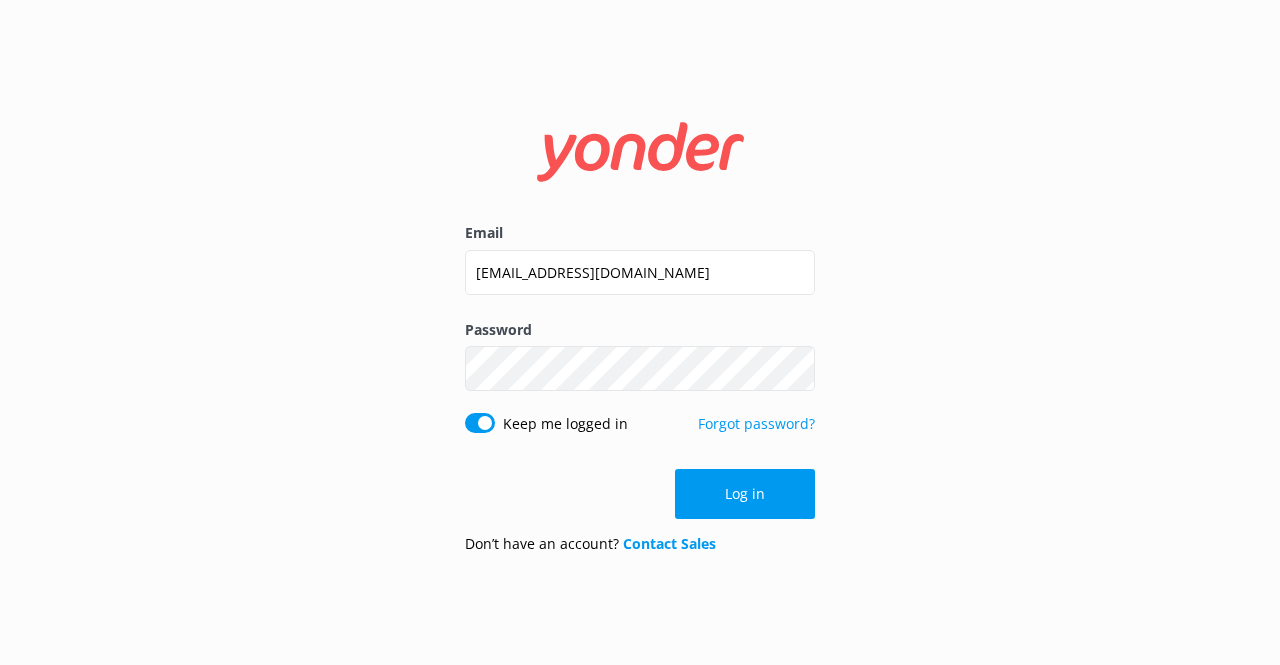 click on "Log in" at bounding box center (640, 494) 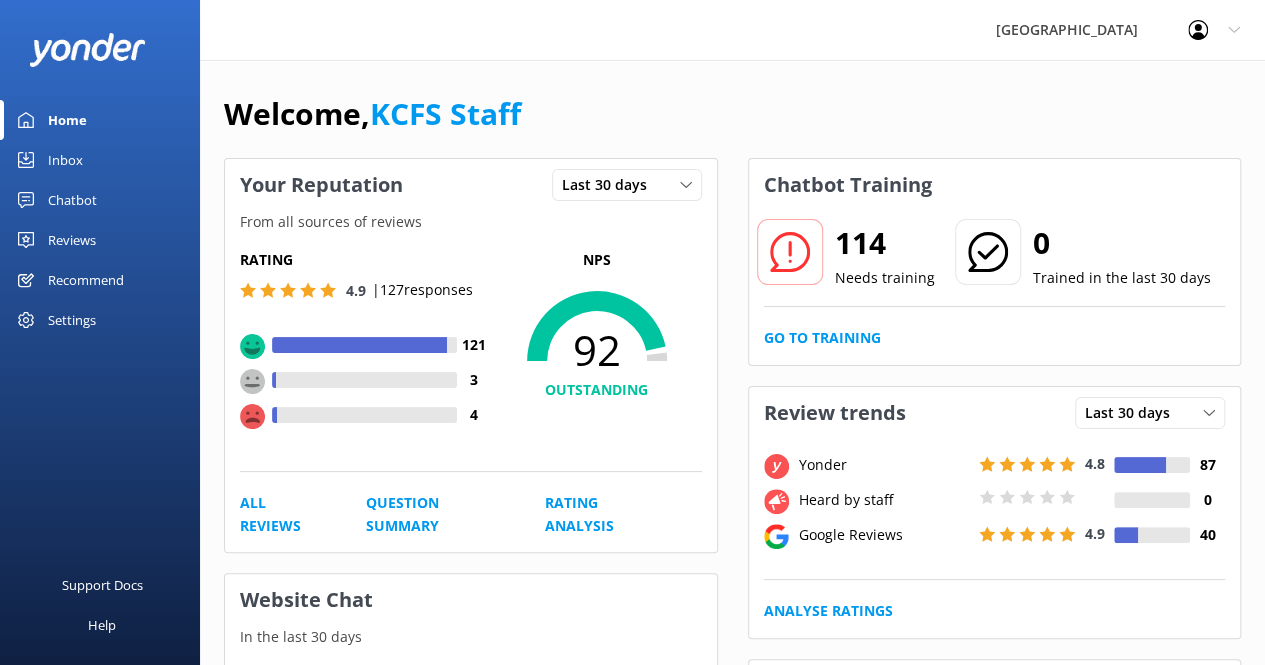 click on "Inbox" at bounding box center [65, 160] 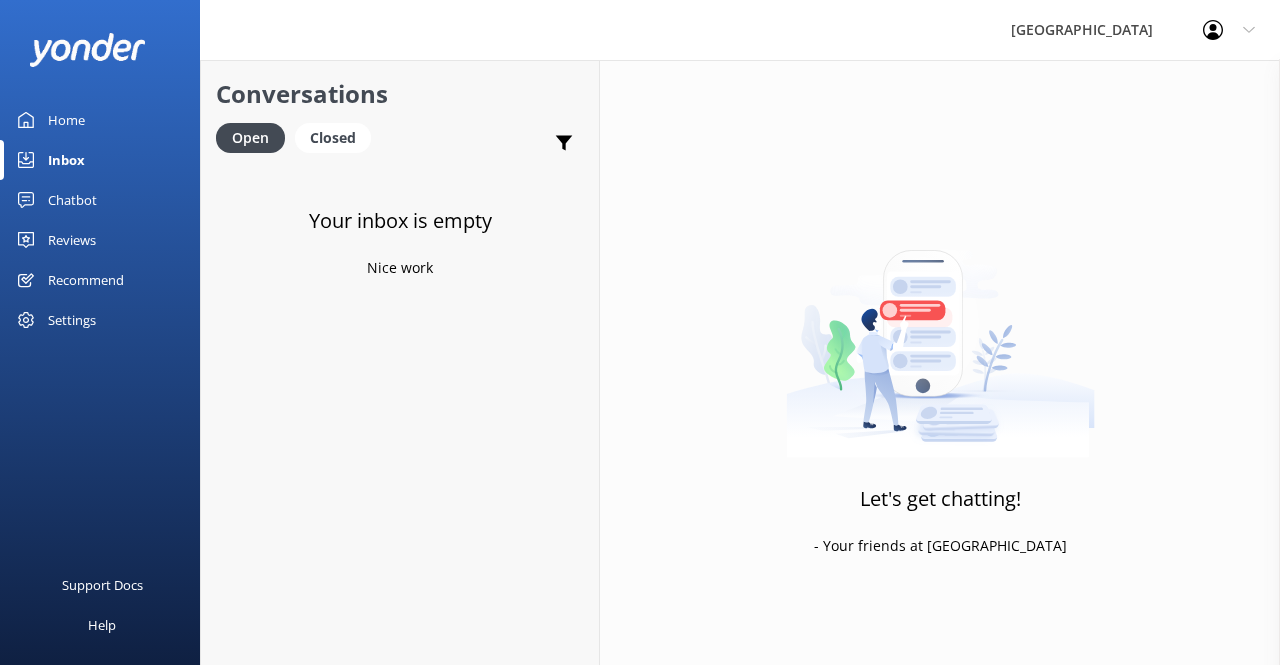 click on "Reviews" at bounding box center (72, 240) 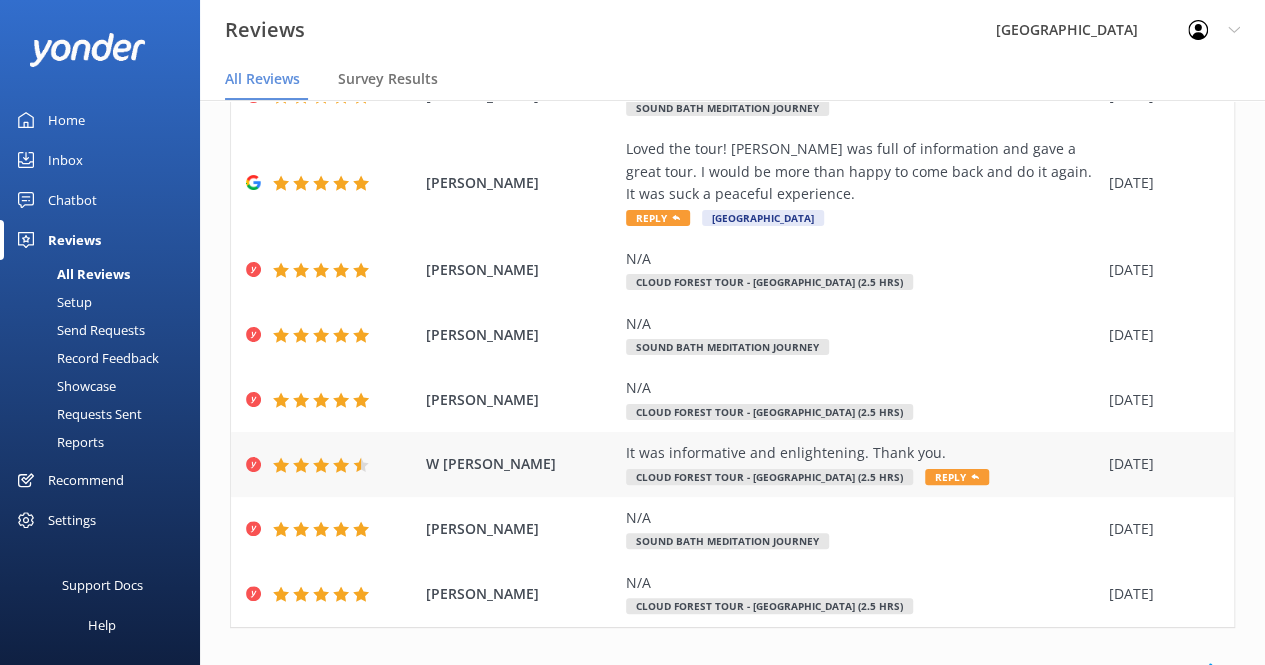 click on "It was informative and enlightening. Thank you." at bounding box center [862, 453] 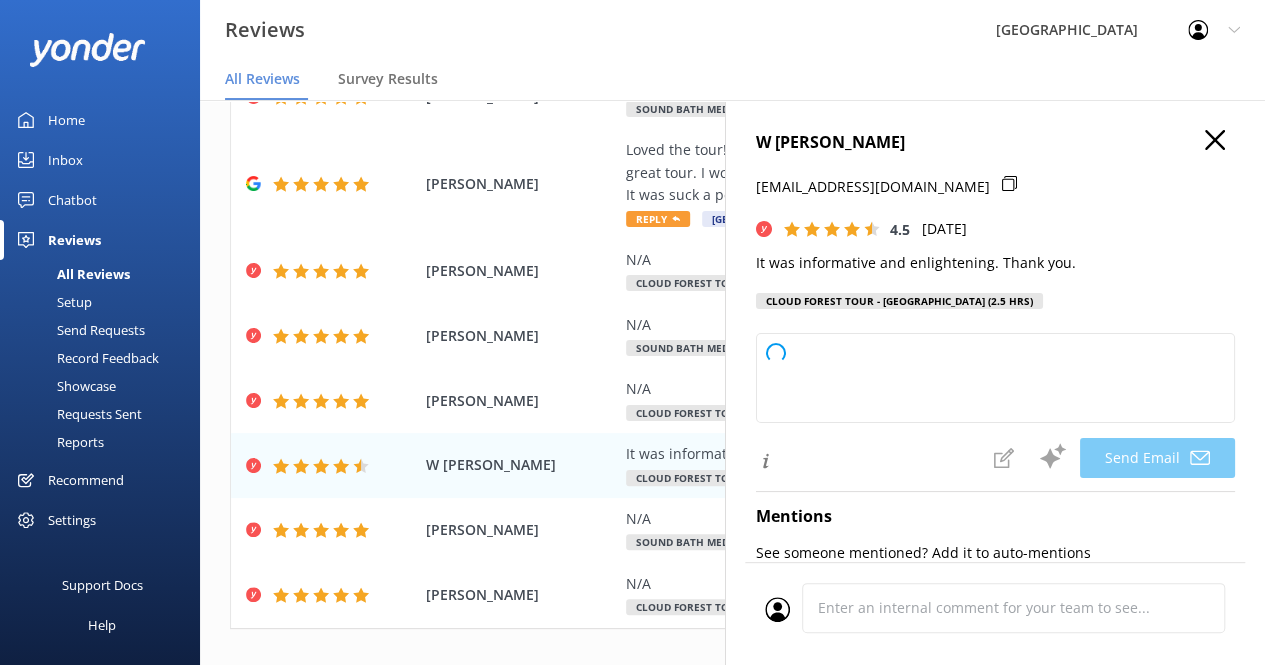 type on "Thank you so much for your kind words, W! We're glad you found the experience informative and enlightening. We appreciate your feedback and hope to serve you again in the future." 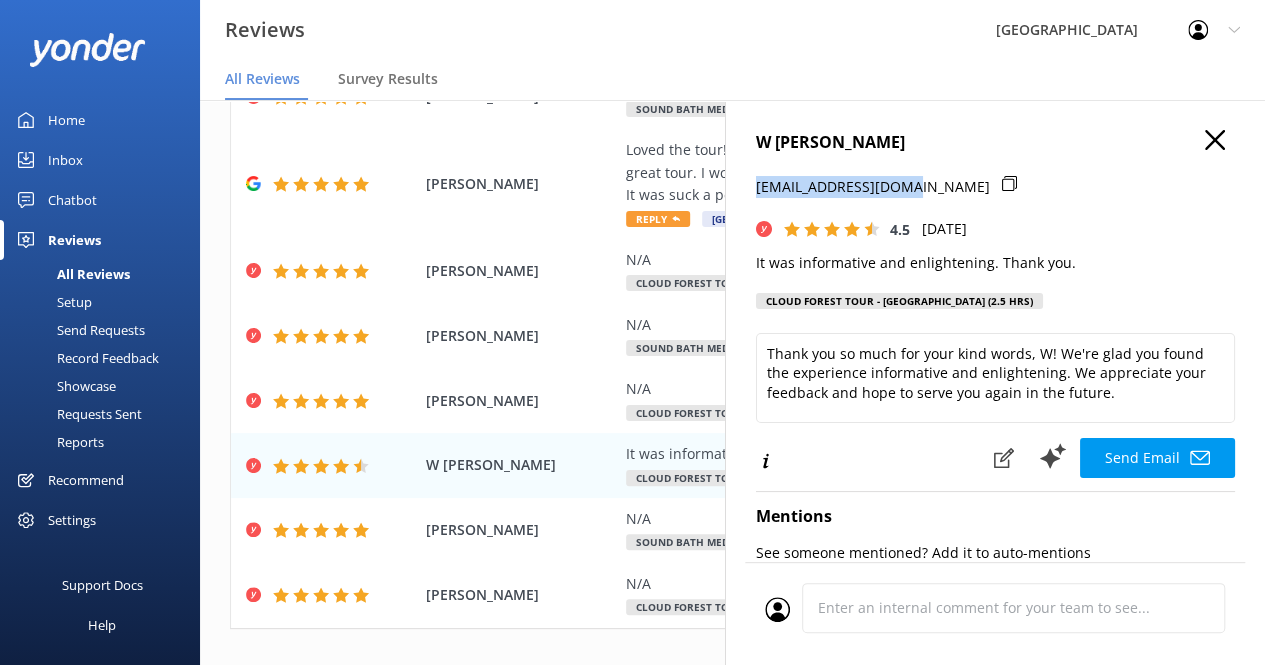 drag, startPoint x: 755, startPoint y: 193, endPoint x: 906, endPoint y: 187, distance: 151.11916 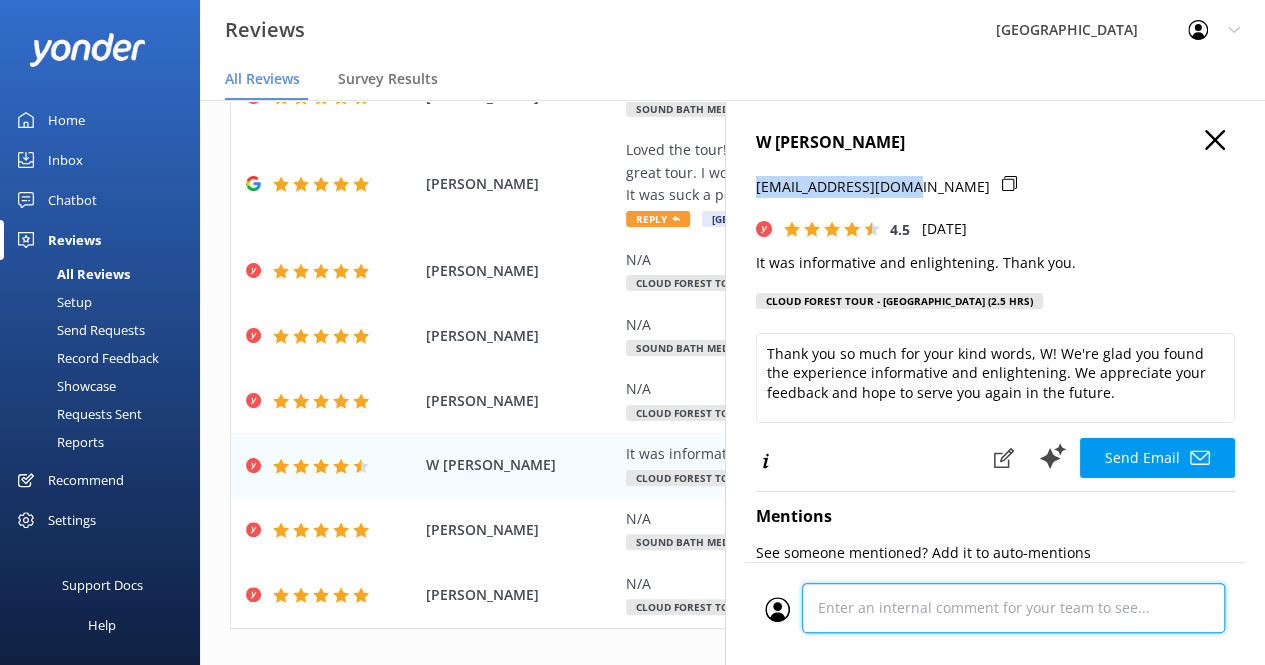 scroll, scrollTop: 458, scrollLeft: 0, axis: vertical 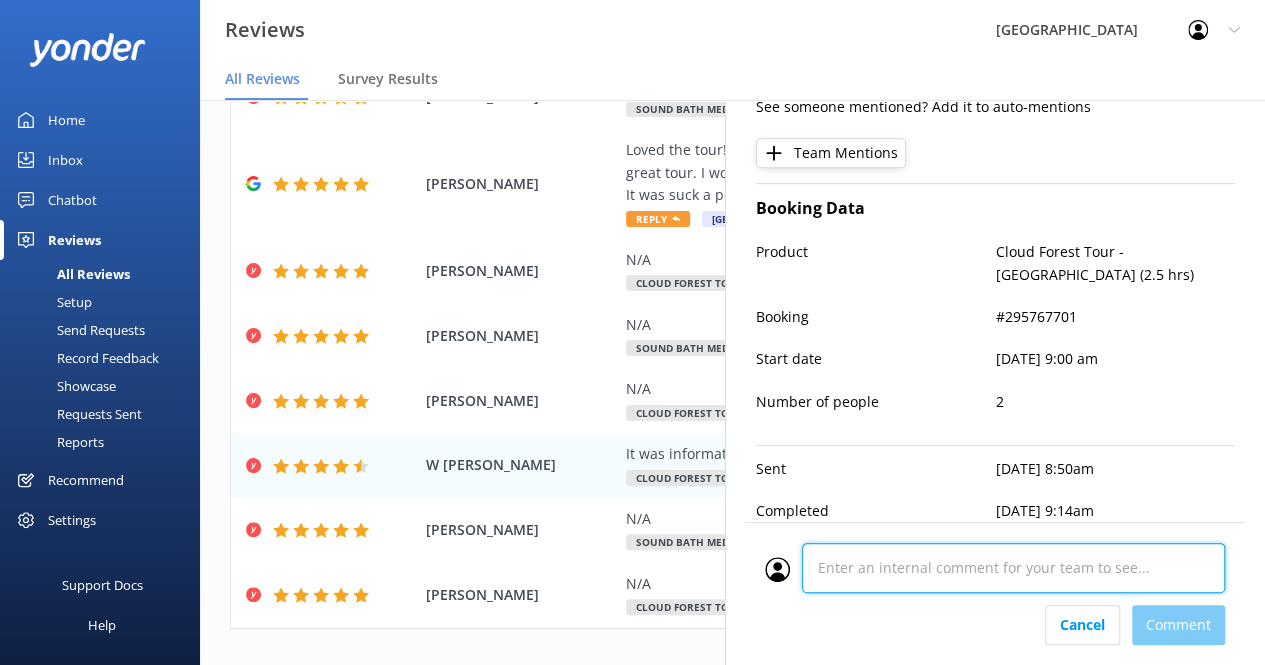 click on "Cancel Comment" at bounding box center (995, 593) 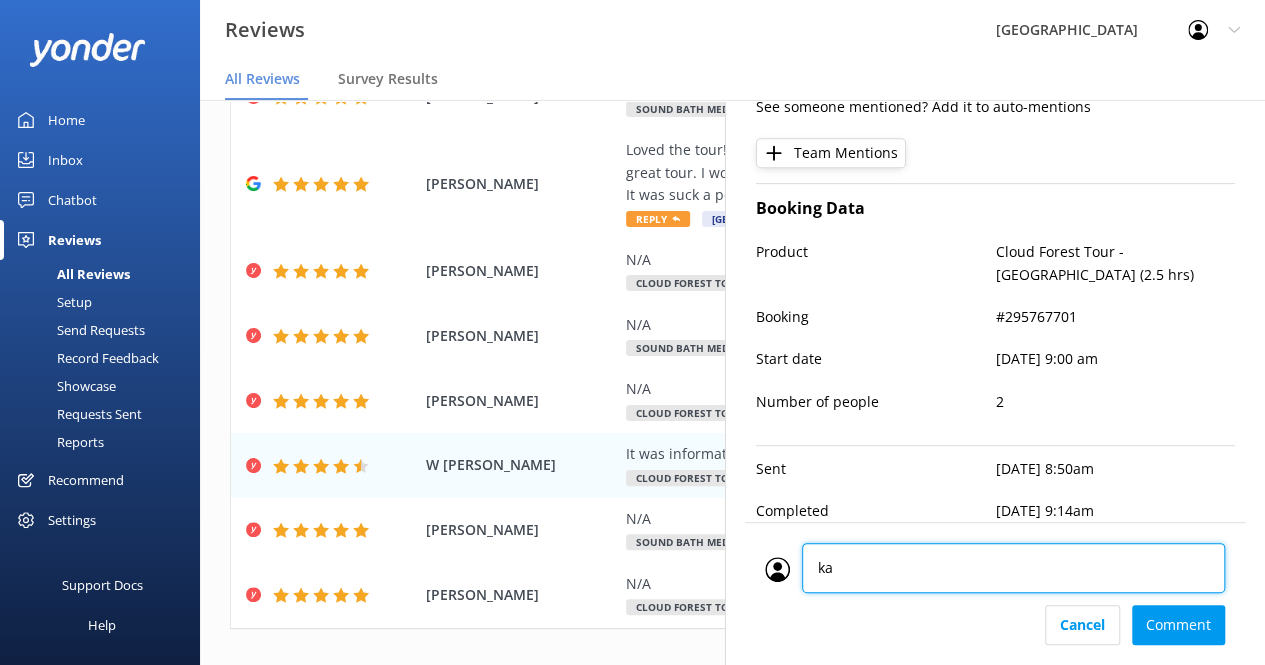 type on "k" 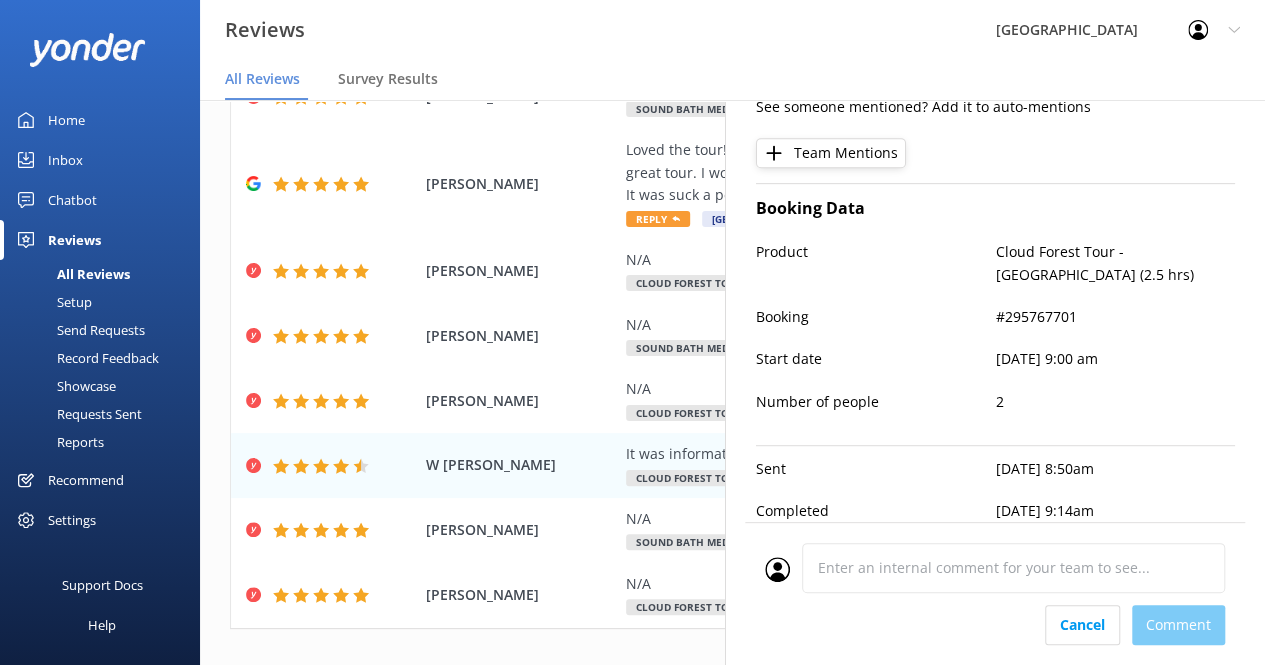 scroll, scrollTop: 428, scrollLeft: 0, axis: vertical 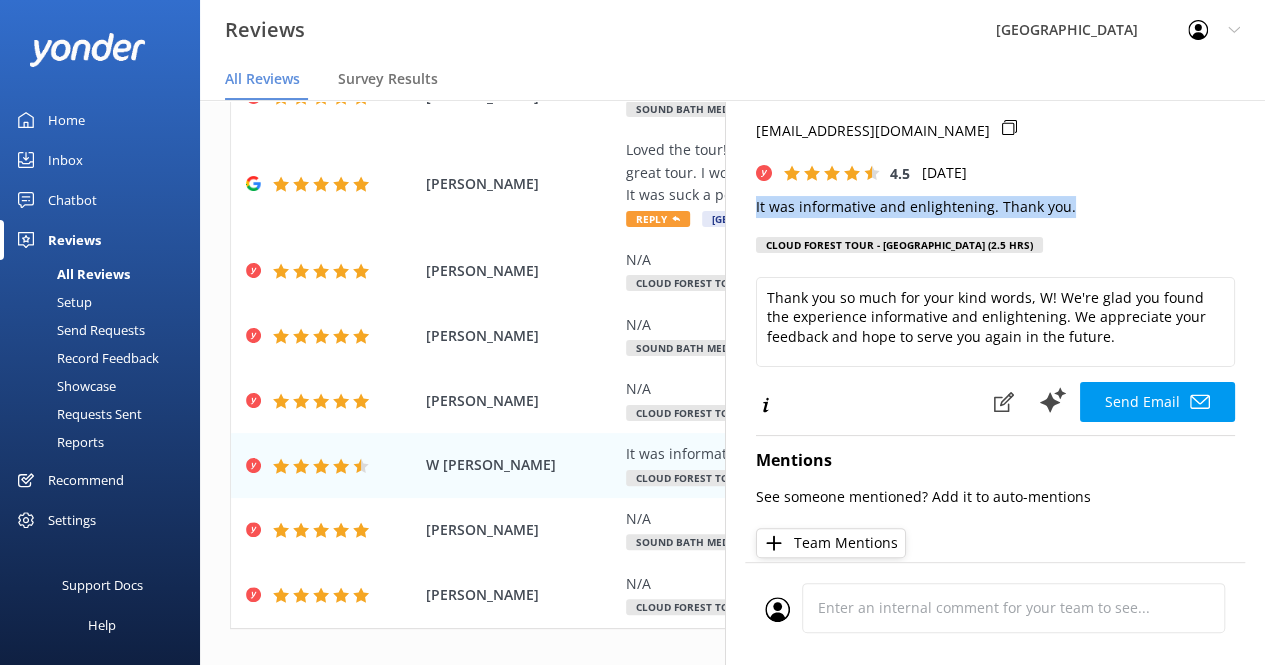 drag, startPoint x: 1068, startPoint y: 208, endPoint x: 730, endPoint y: 216, distance: 338.09467 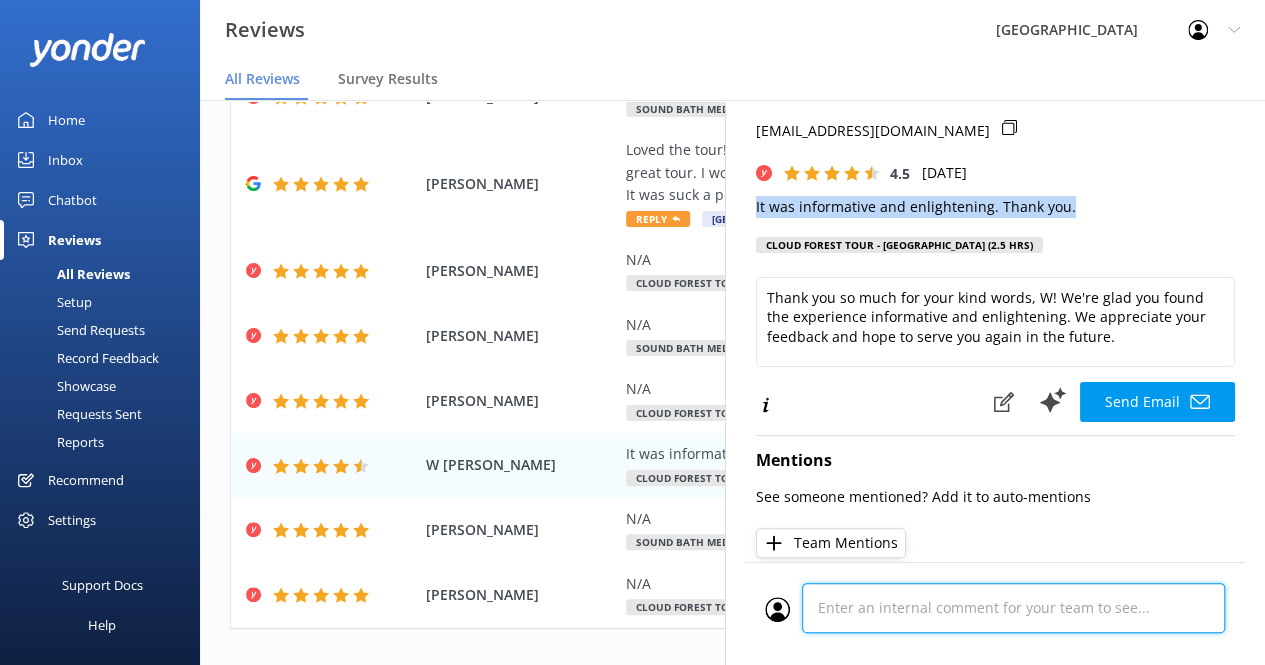 scroll, scrollTop: 458, scrollLeft: 0, axis: vertical 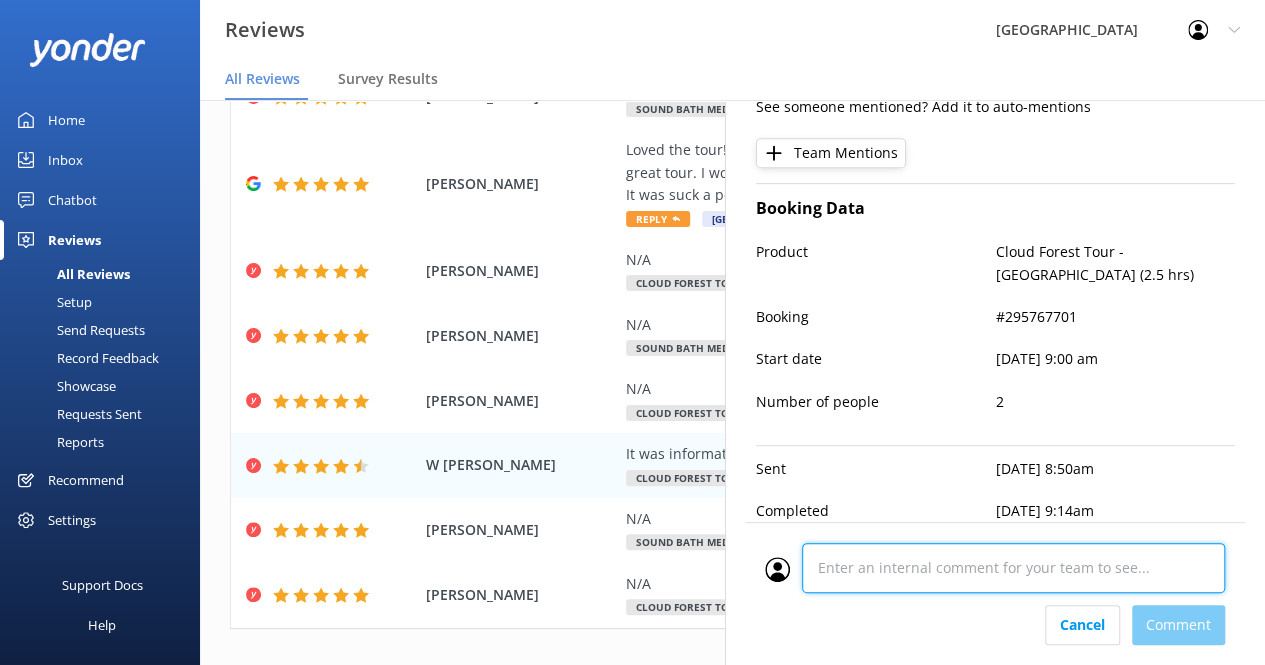 click at bounding box center (995, 574) 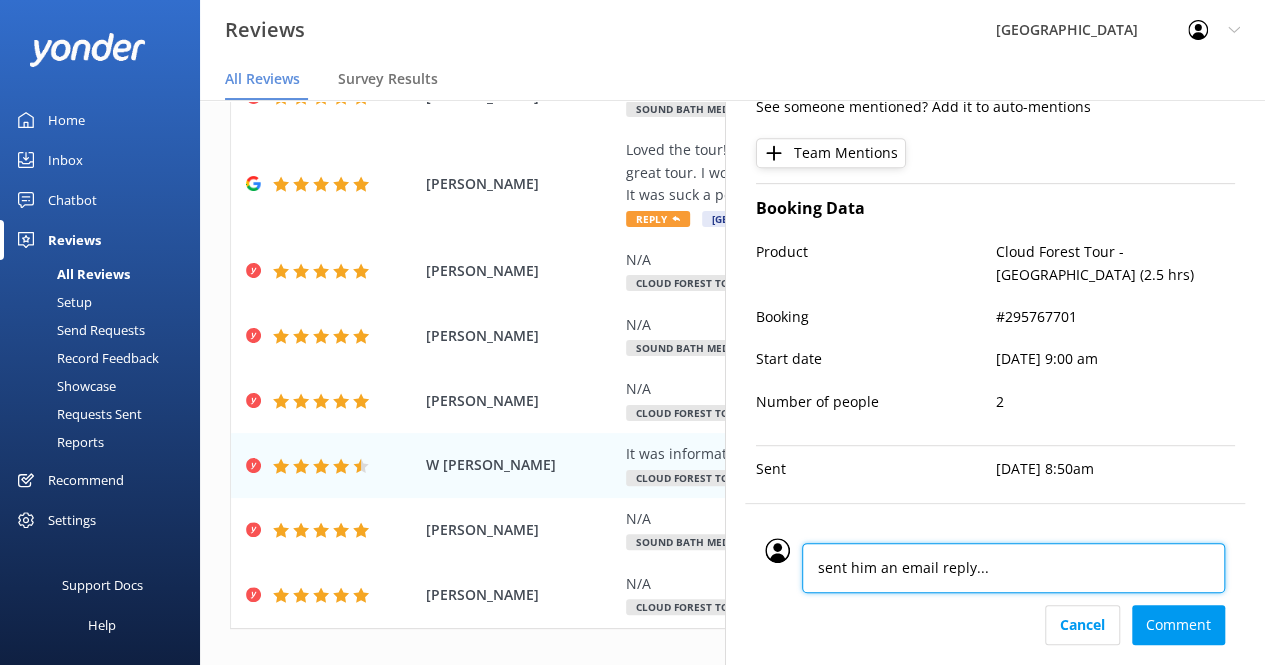 paste on "[PERSON_NAME]!
Mahalo nui for sharing your kind words. We are so glad to hear your time in the cloud forest was informative and enlightening. It is always our hope that guests leave with a deeper understanding of the beauty, resilience, and importance of this unique ecosystem.
Your presence supports the ongoing stewardship of this sanctuary, and we are grateful you chose to spend part of your day with us.
Should your path bring you back to [GEOGRAPHIC_DATA], we would love to welcome you again to witness how the forest continues to thrive and evolve.
Until then, may the peace of the forest continue to accompany you.
With gratitude,
[GEOGRAPHIC_DATA]" 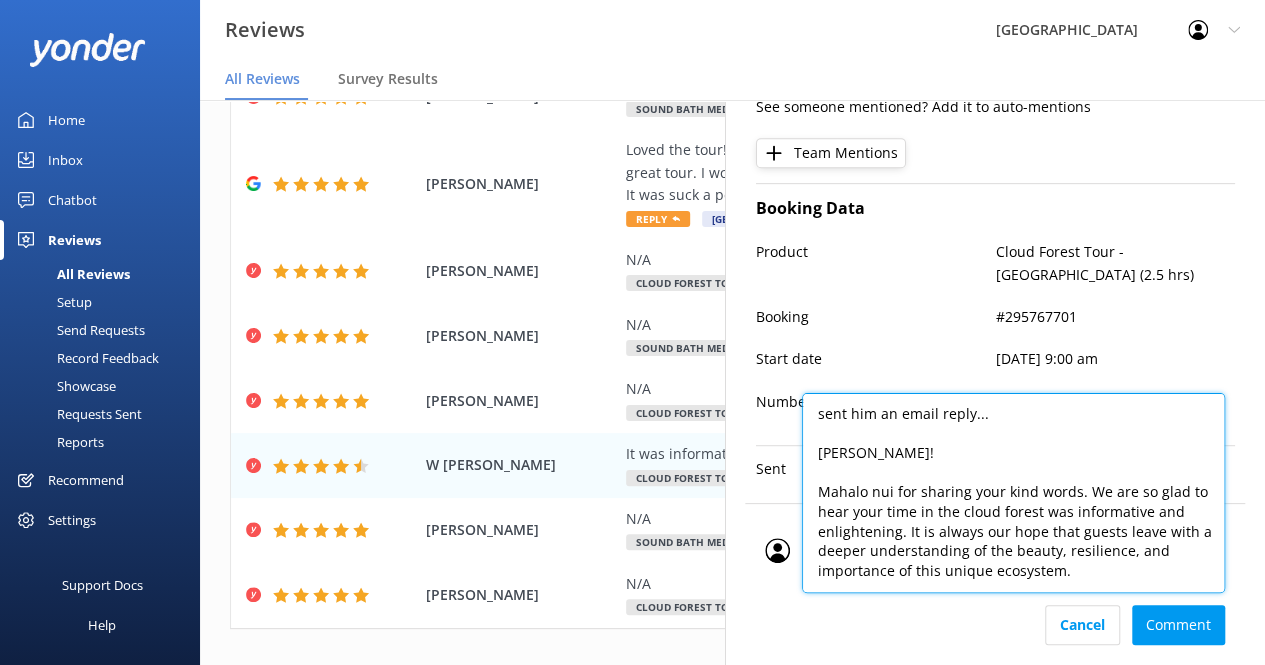 scroll, scrollTop: 265, scrollLeft: 0, axis: vertical 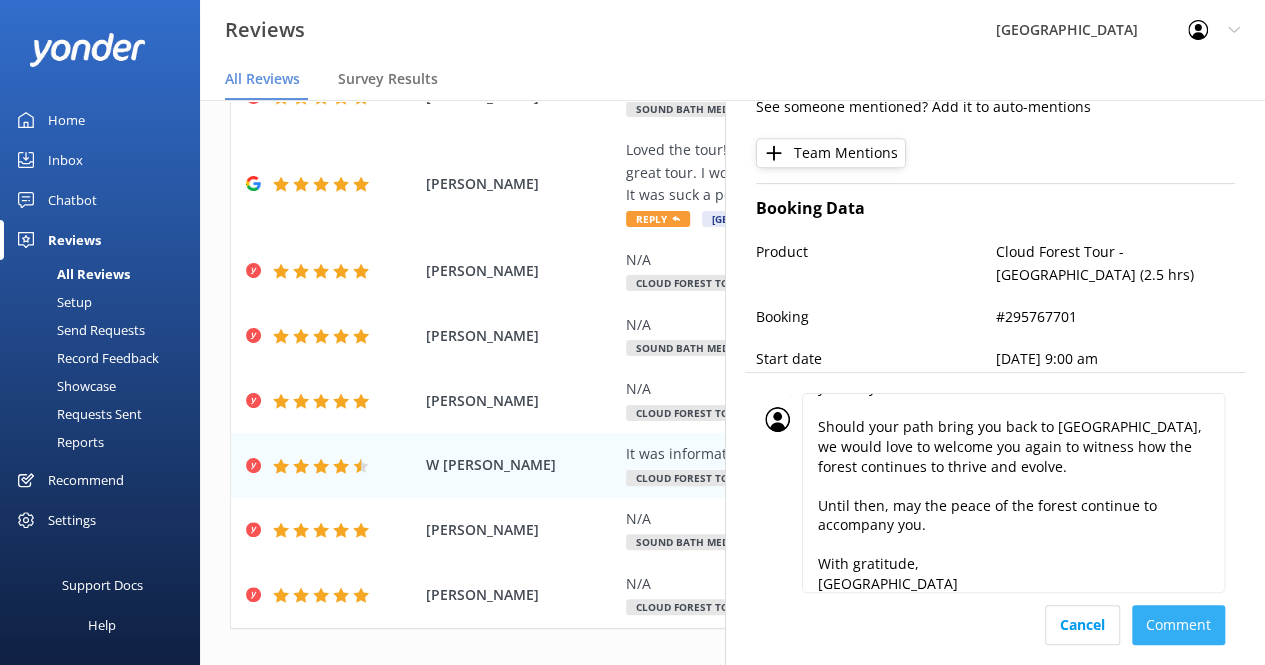 type 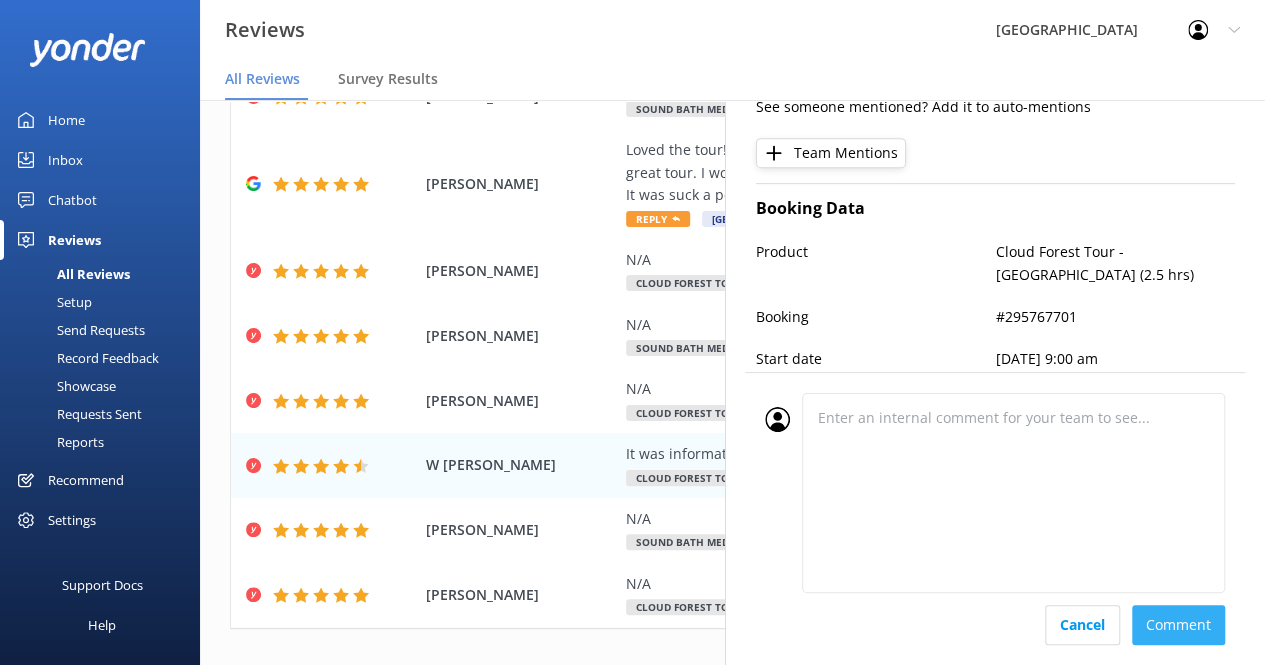 scroll, scrollTop: 458, scrollLeft: 0, axis: vertical 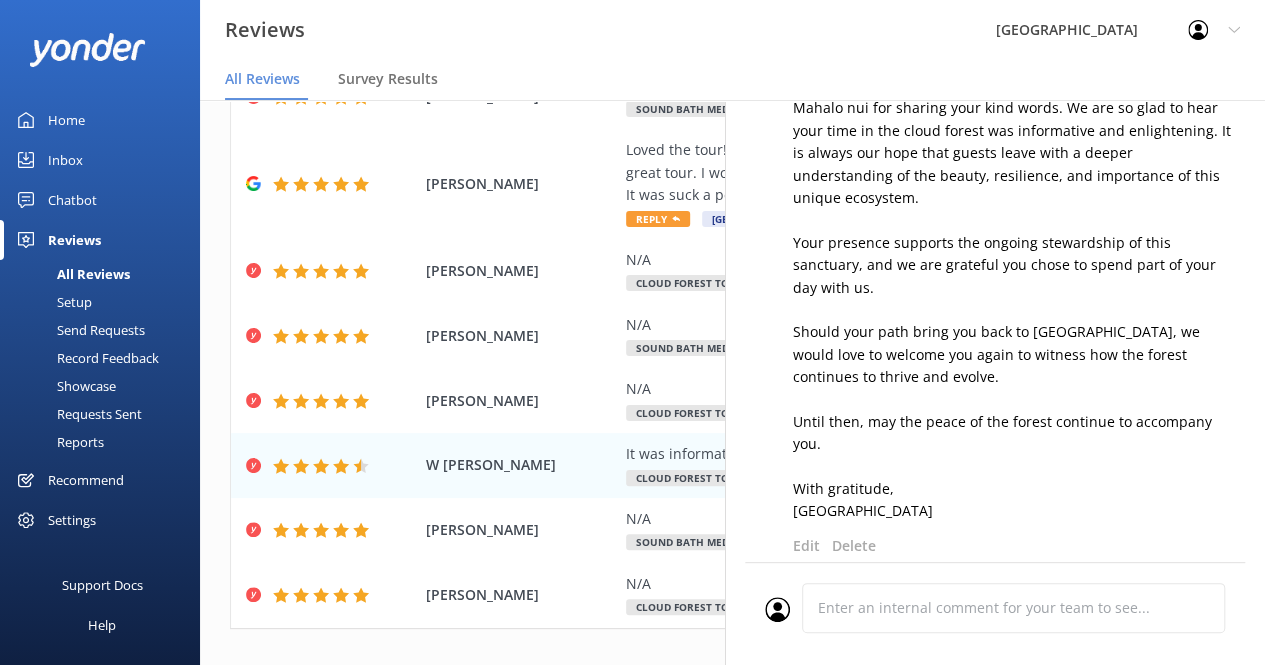 click on "Cancel Comment" at bounding box center (995, 613) 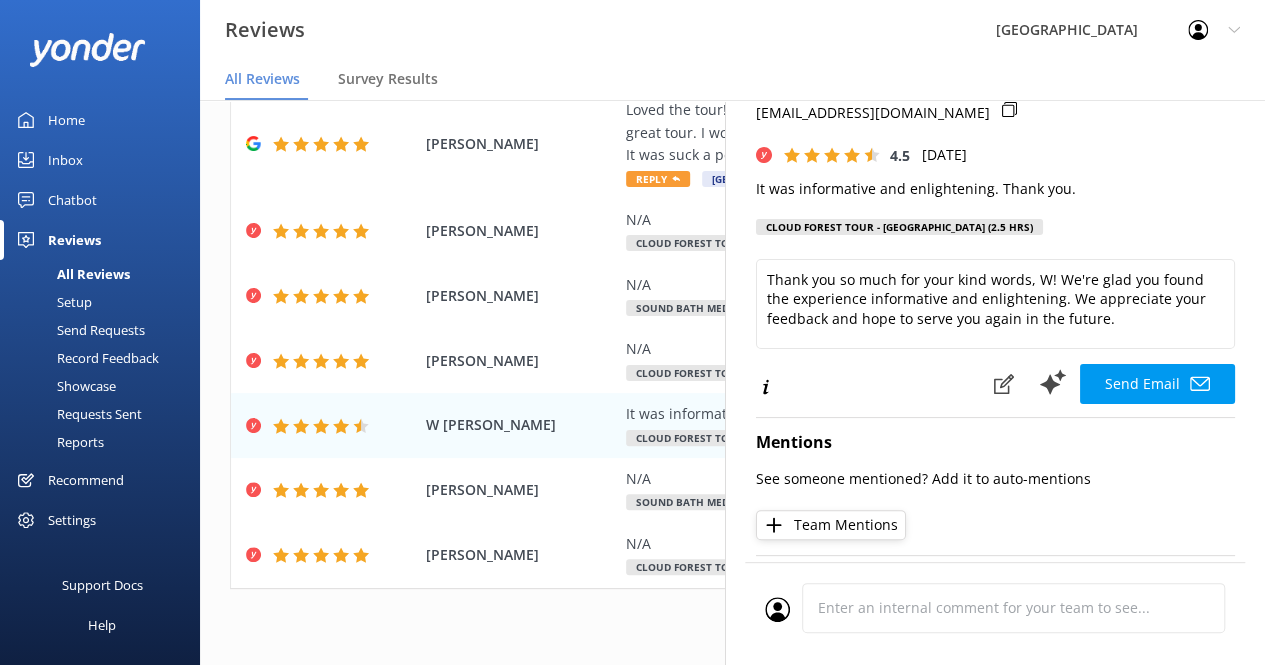 scroll, scrollTop: 0, scrollLeft: 0, axis: both 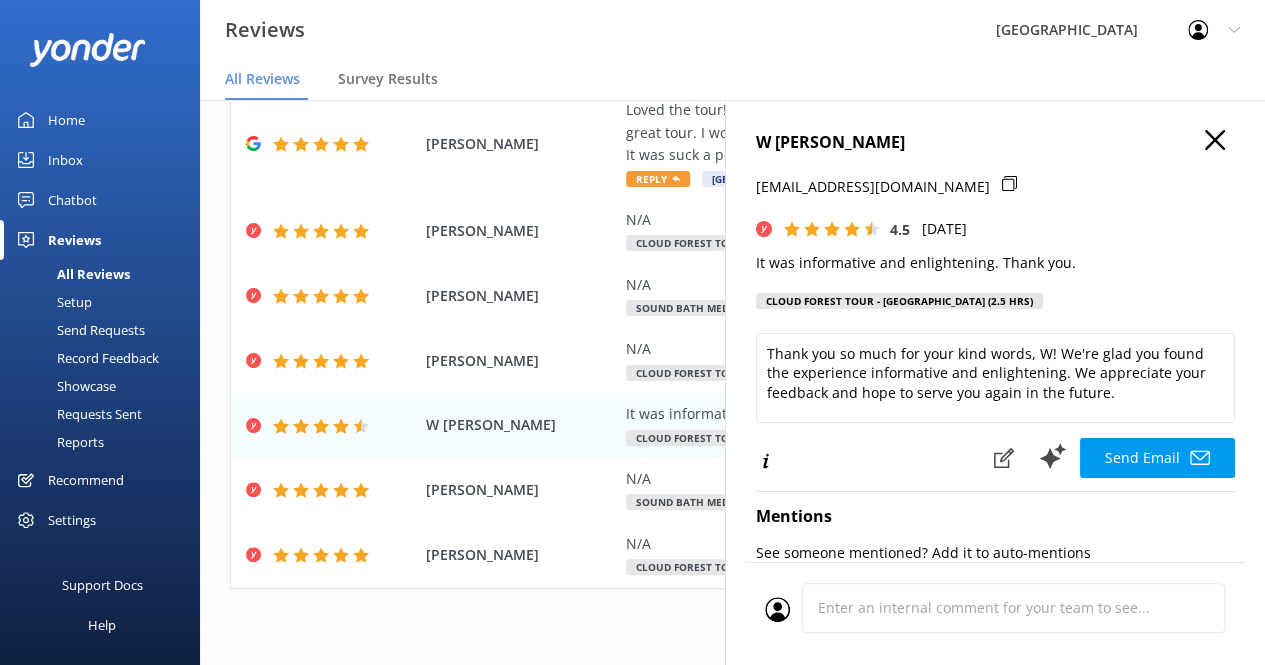 click 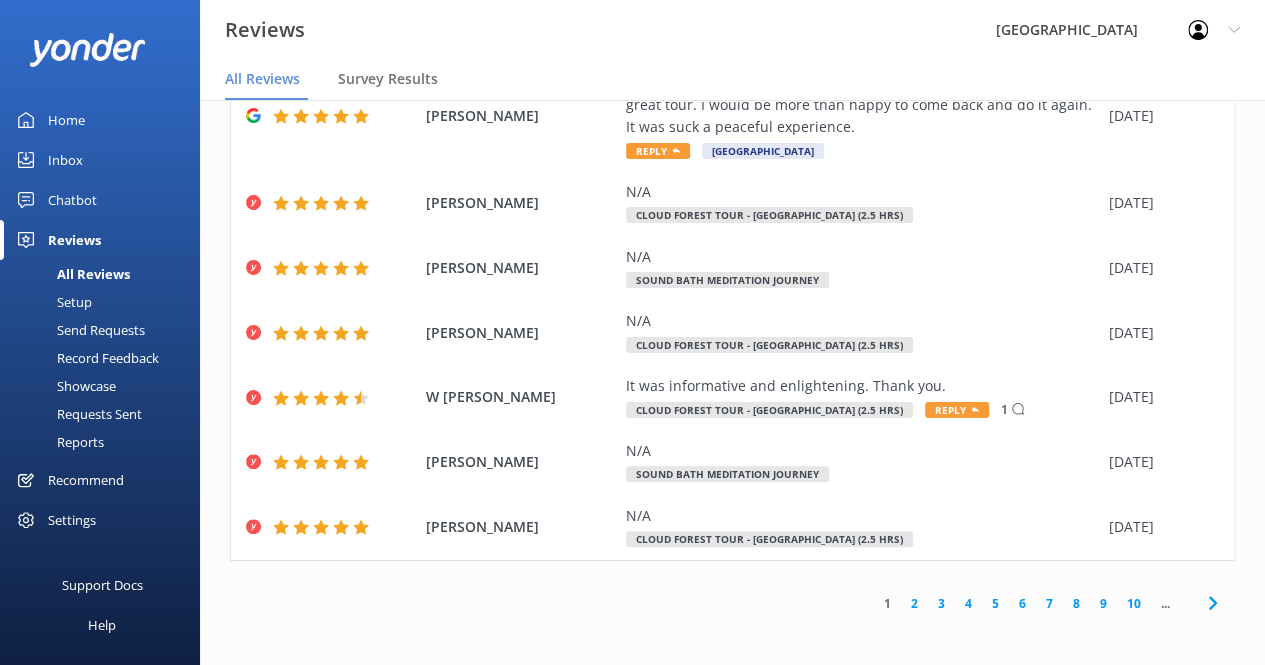 scroll, scrollTop: 367, scrollLeft: 0, axis: vertical 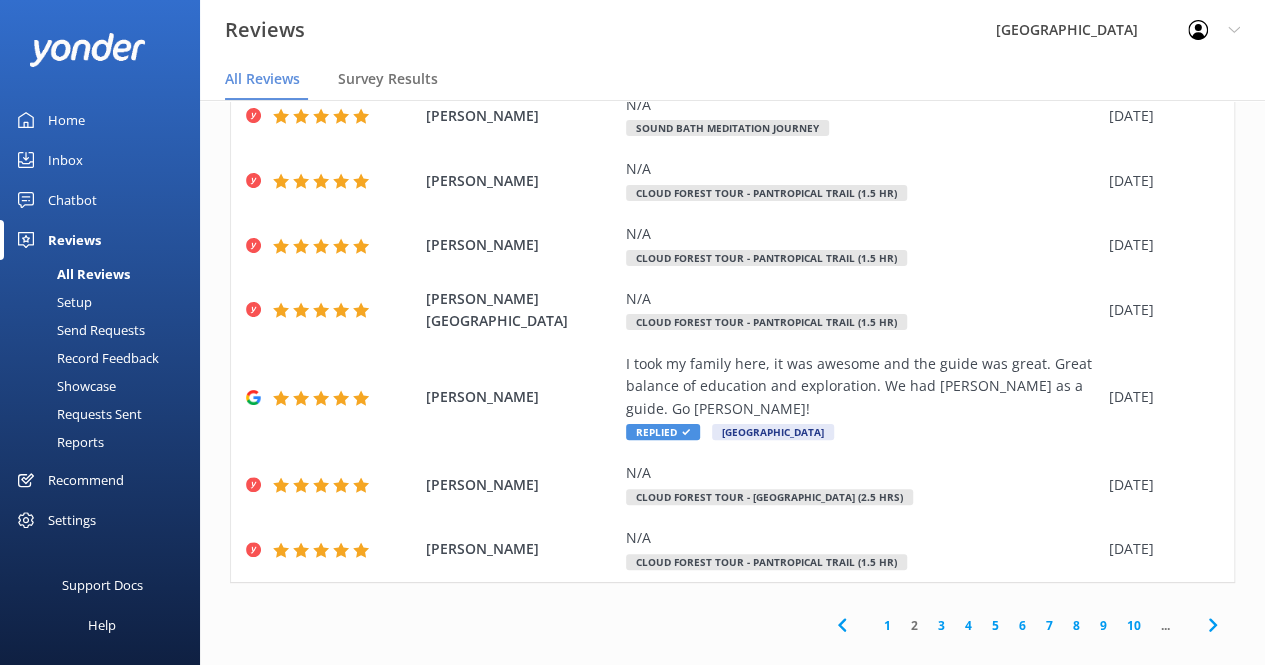 click on "3" at bounding box center [941, 625] 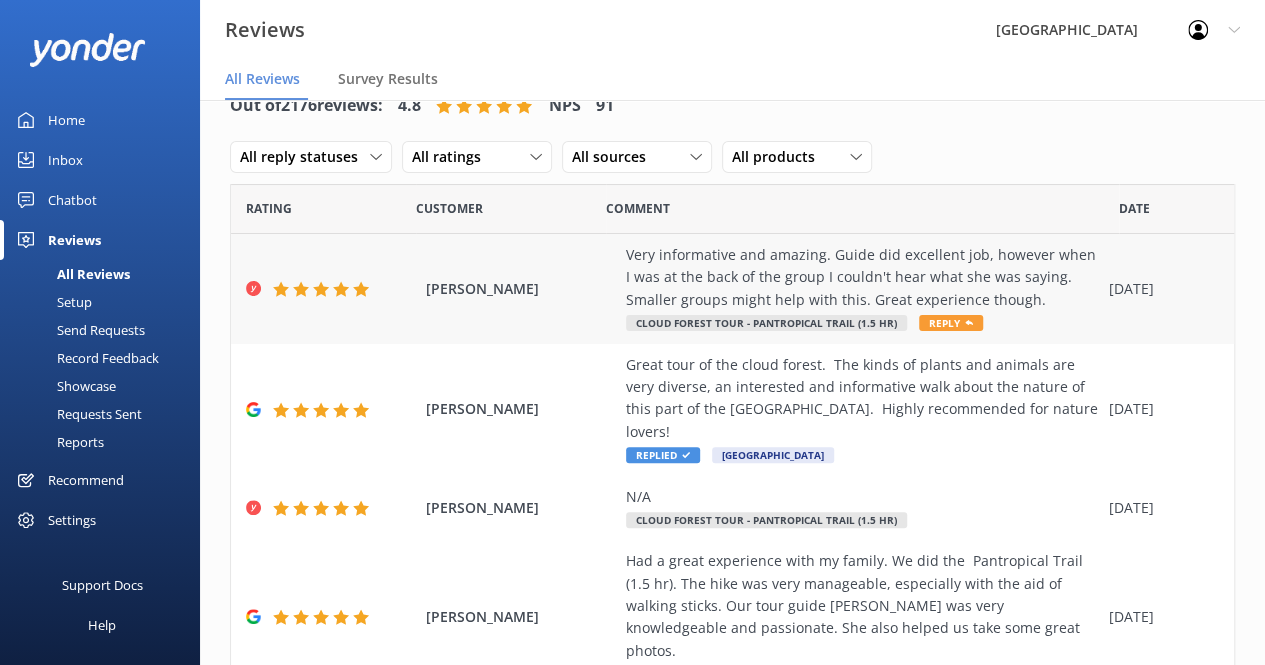 click on "Very informative and amazing. Guide did excellent job, however when I was at the back of the group I couldn't hear what she was saying. Smaller groups might help with this. Great experience though." at bounding box center [862, 277] 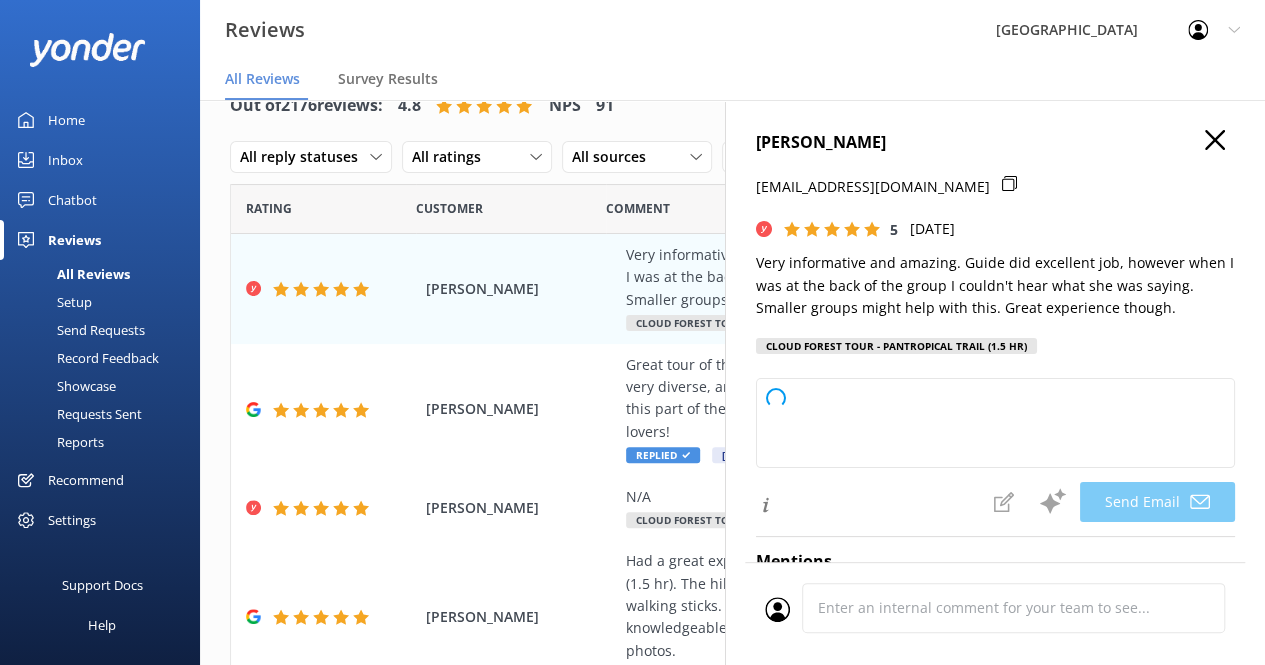 type on "Thank you so much for your wonderful feedback, [PERSON_NAME]! We're glad you enjoyed the tour and found it informative. We appreciate your suggestion about group size and will take it into consideration to improve the experience. Hope to see you again soon!" 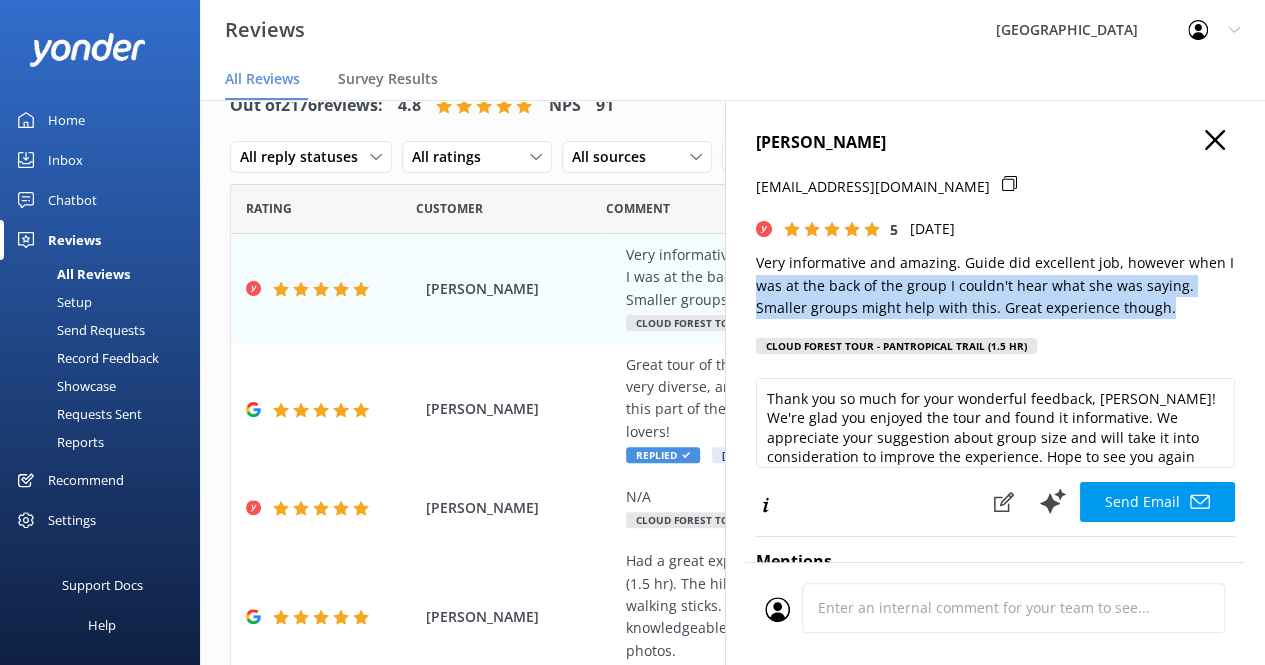 drag, startPoint x: 1174, startPoint y: 310, endPoint x: 749, endPoint y: 280, distance: 426.0575 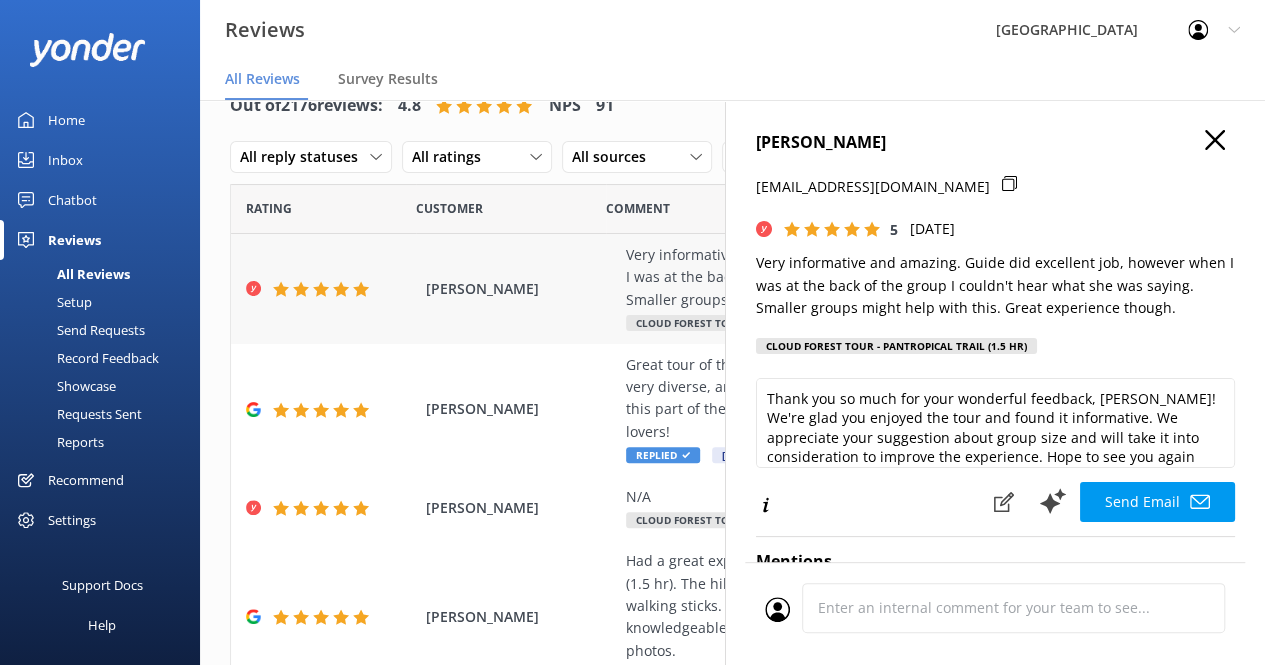 click on "[PERSON_NAME] Very informative and amazing. Guide did excellent job, however when I was at the back of the group I couldn't hear what she was saying. Smaller groups might help with this. Great experience though. Cloud Forest Tour - Pantropical Trail (1.5 hr) Reply [DATE]" at bounding box center [732, 289] 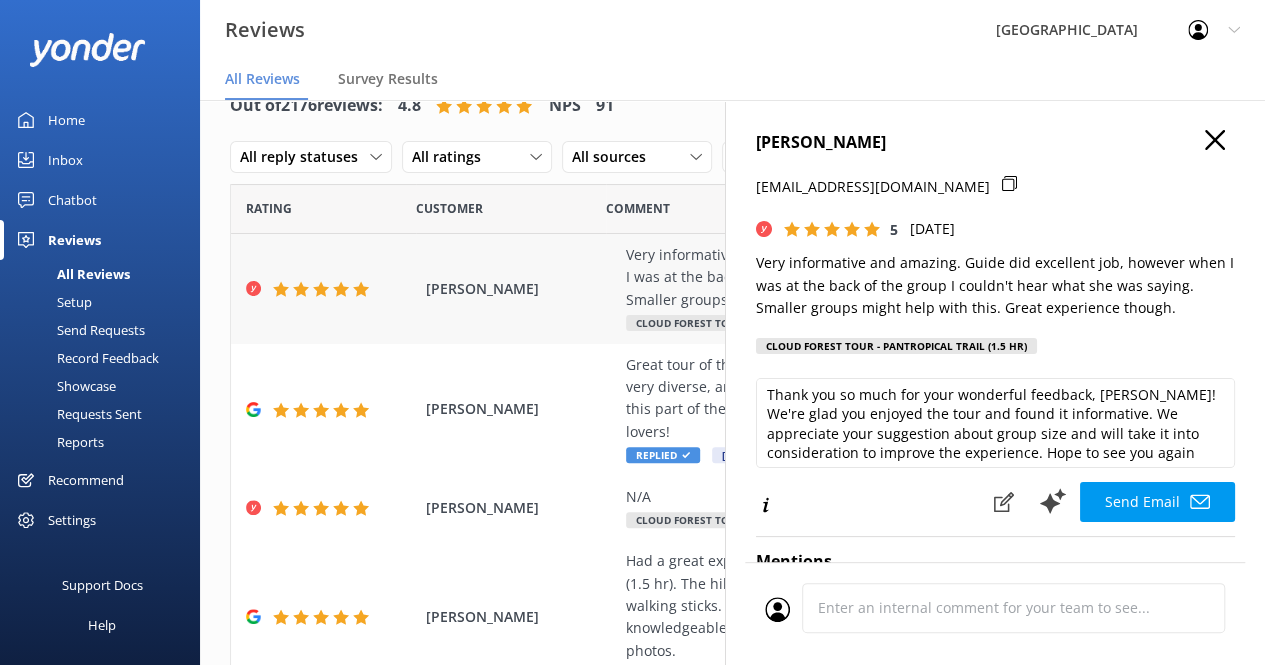scroll, scrollTop: 5, scrollLeft: 0, axis: vertical 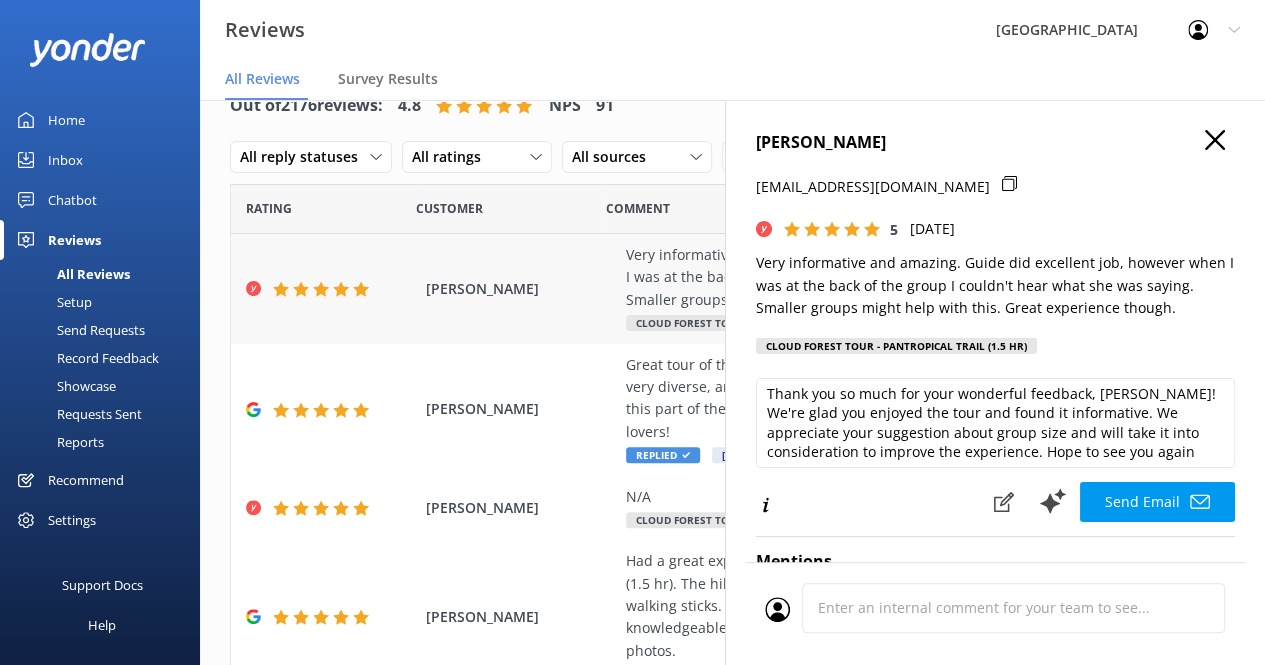 click on "[PERSON_NAME] Very informative and amazing. Guide did excellent job, however when I was at the back of the group I couldn't hear what she was saying. Smaller groups might help with this. Great experience though. Cloud Forest Tour - Pantropical Trail (1.5 hr) Reply [DATE]" at bounding box center (732, 289) 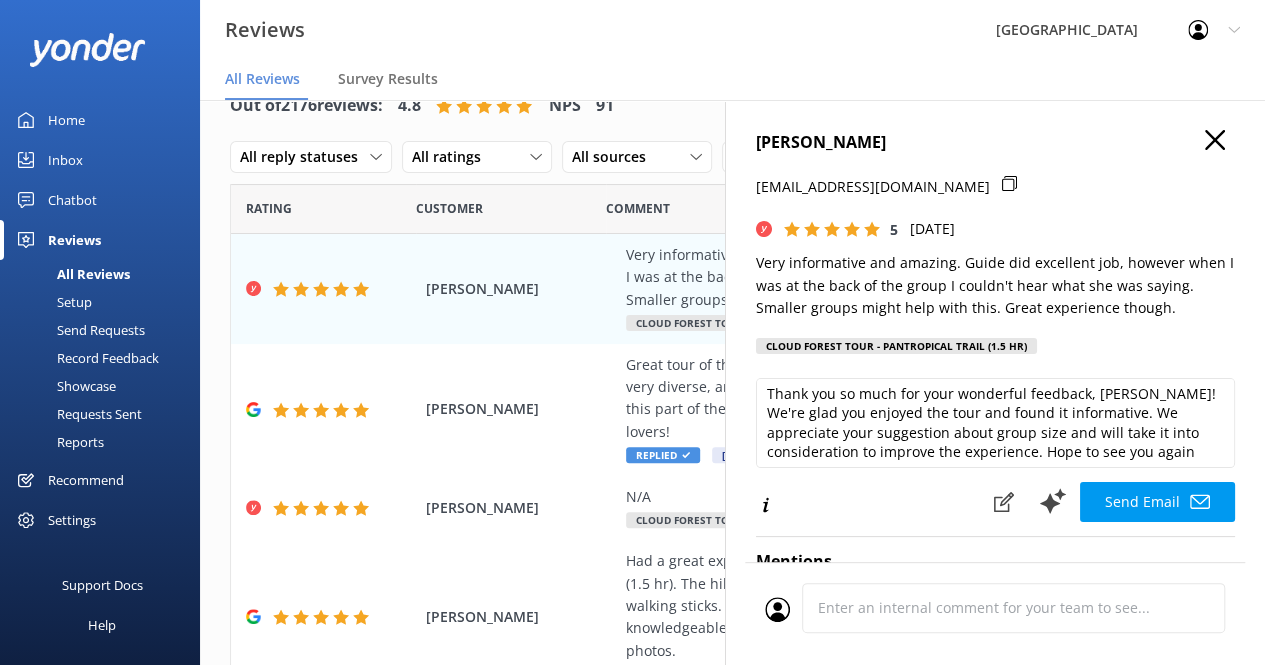 click 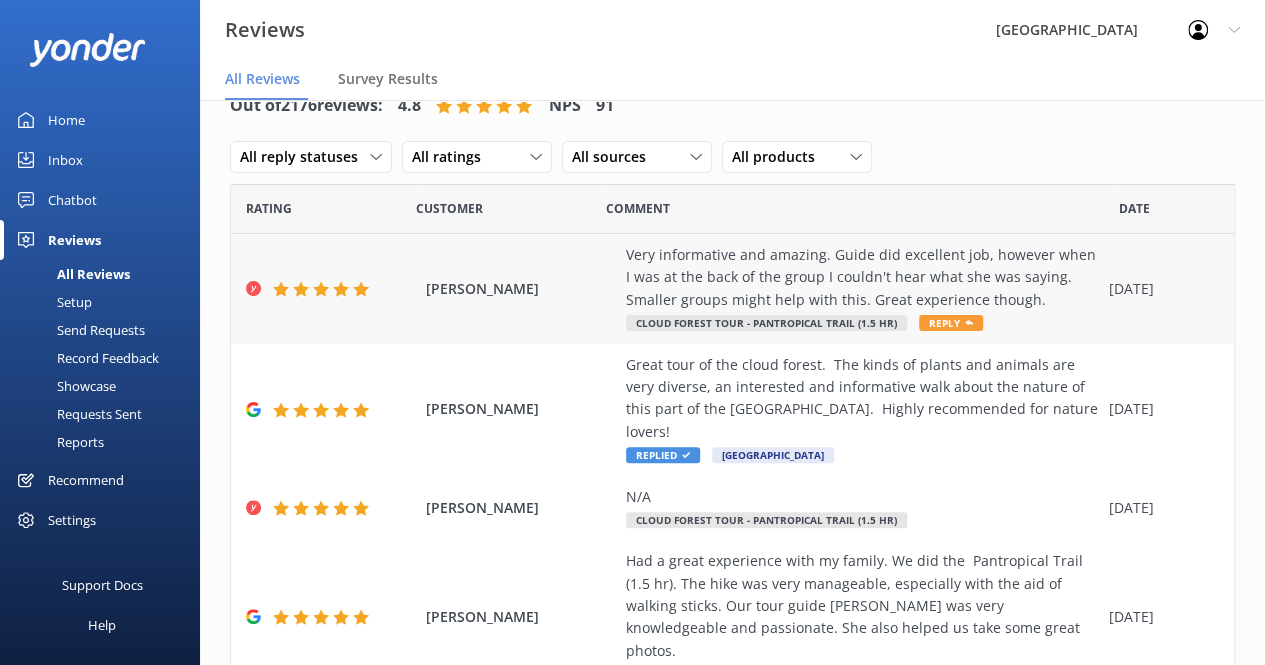 click on "Very informative and amazing. Guide did excellent job, however when I was at the back of the group I couldn't hear what she was saying. Smaller groups might help with this. Great experience though." at bounding box center (862, 277) 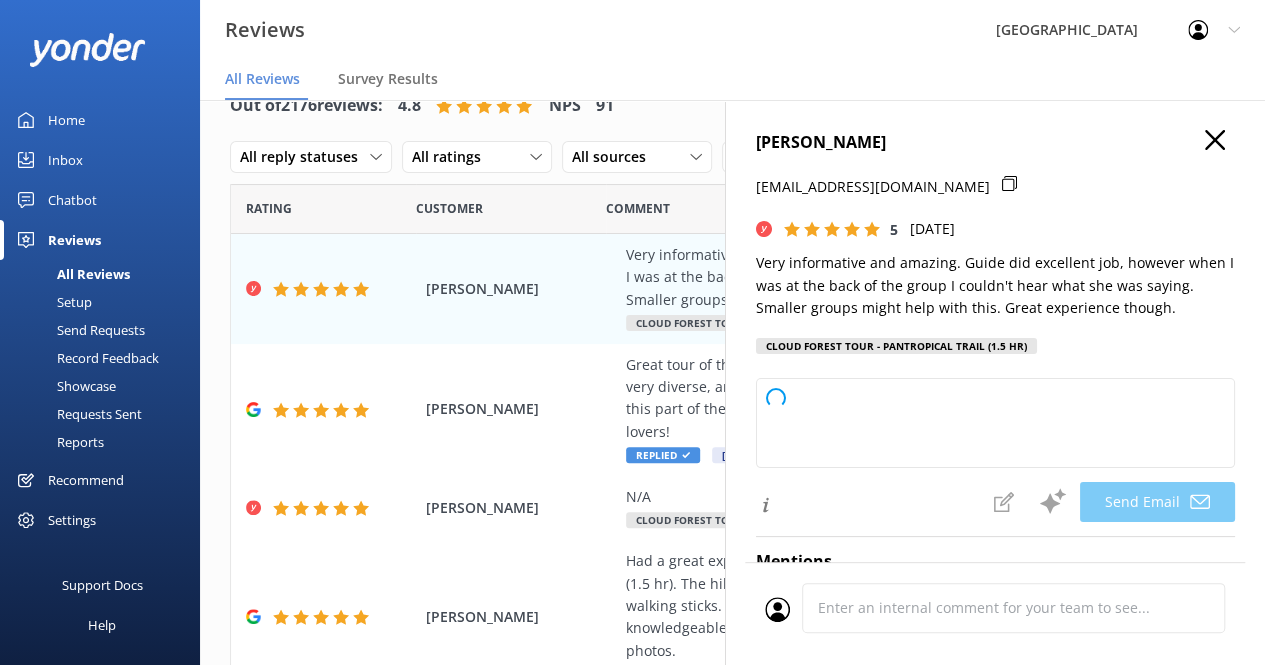 type on "Thank you so much for your wonderful feedback, [PERSON_NAME]! We're thrilled you enjoyed the tour and found it informative. We appreciate your suggestion about smaller groups and will keep this in mind to improve the experience for everyone. We hope to welcome you again soon!" 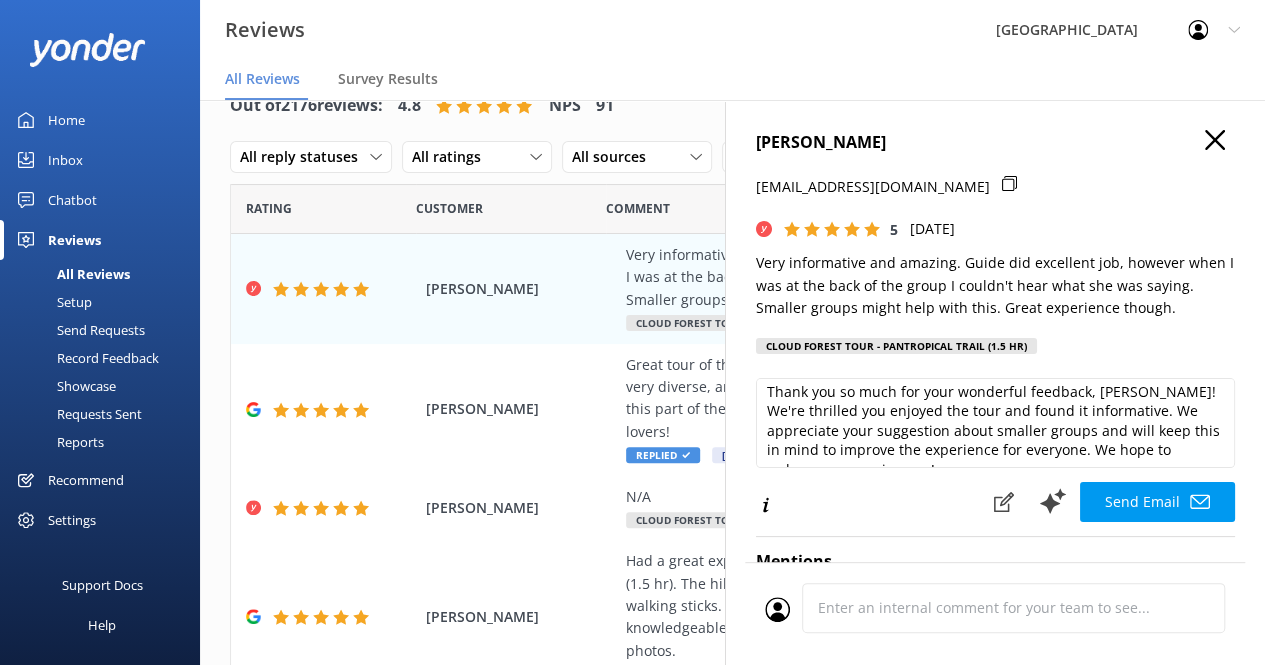 scroll, scrollTop: 8, scrollLeft: 0, axis: vertical 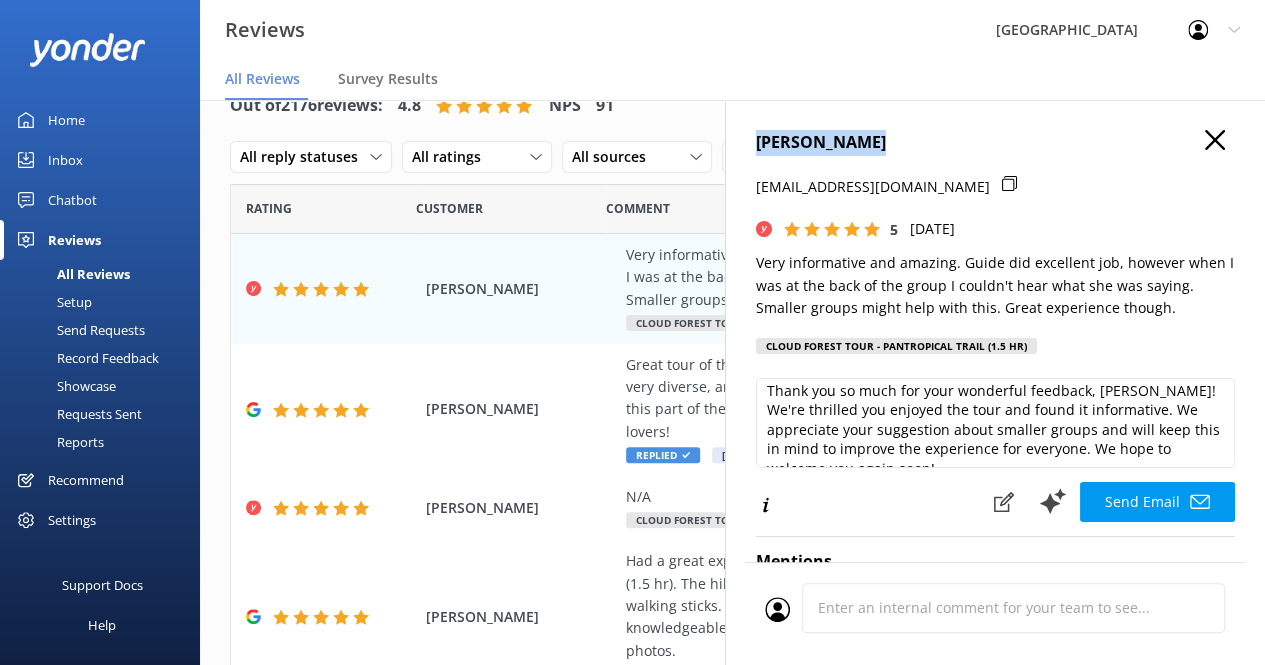 drag, startPoint x: 751, startPoint y: 142, endPoint x: 874, endPoint y: 131, distance: 123.49089 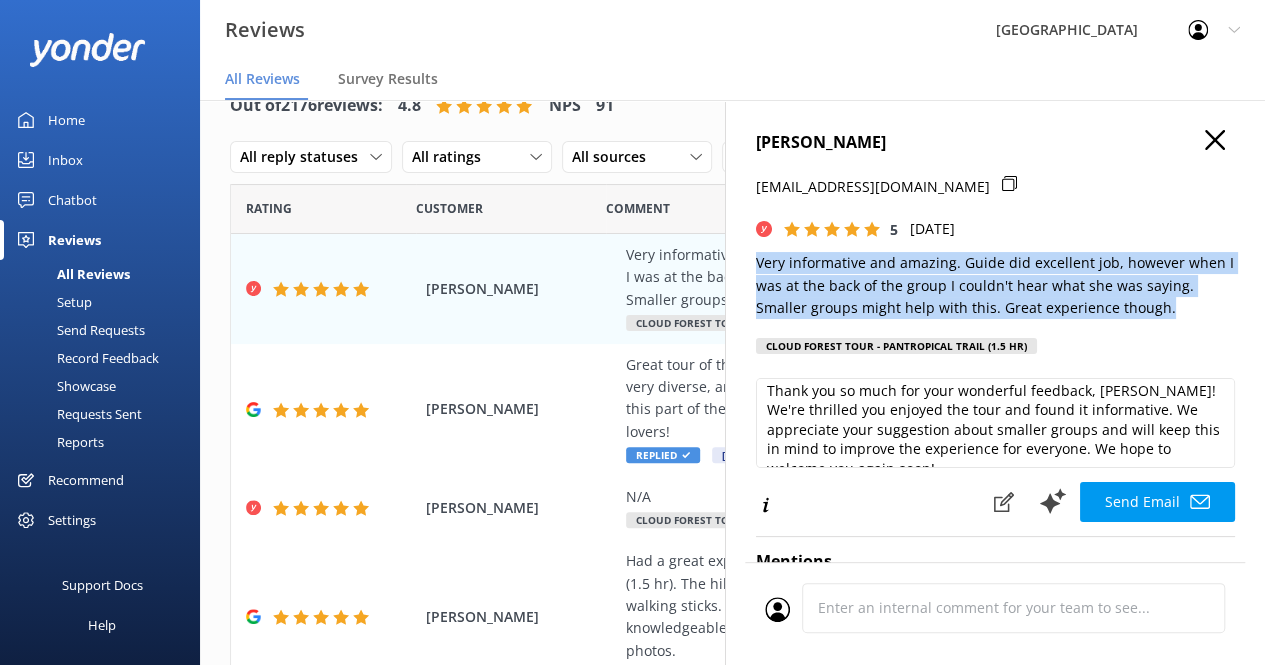 drag, startPoint x: 755, startPoint y: 261, endPoint x: 1184, endPoint y: 307, distance: 431.45914 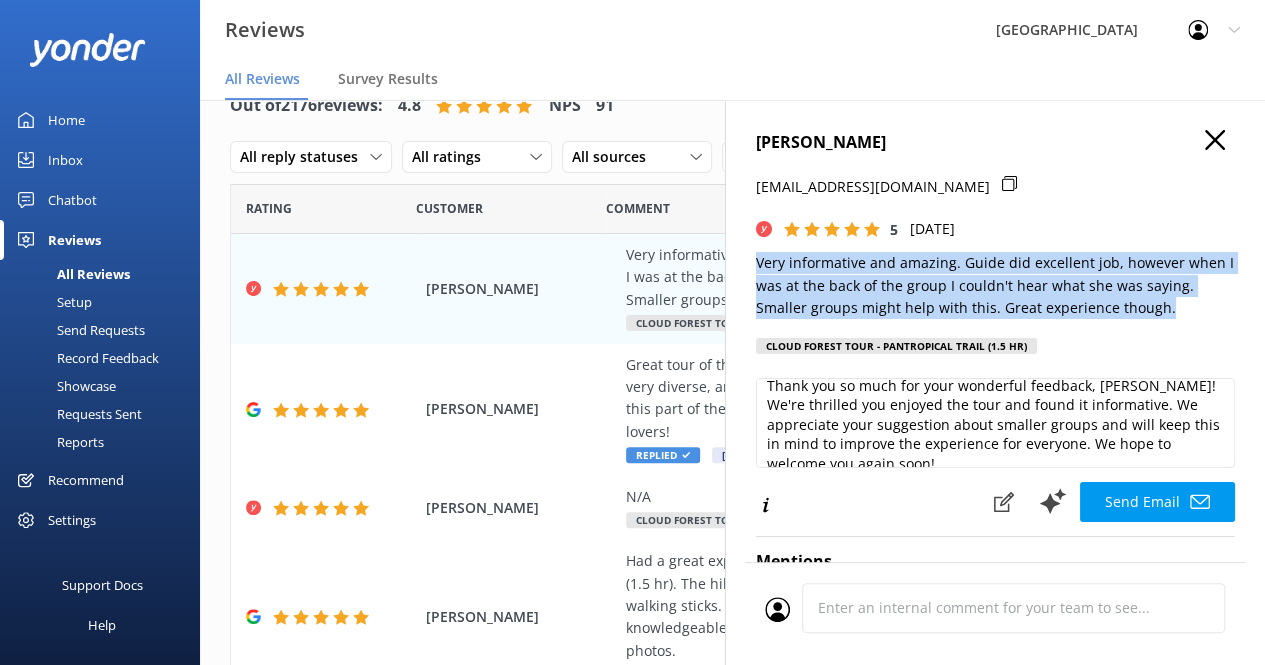 scroll, scrollTop: 29, scrollLeft: 0, axis: vertical 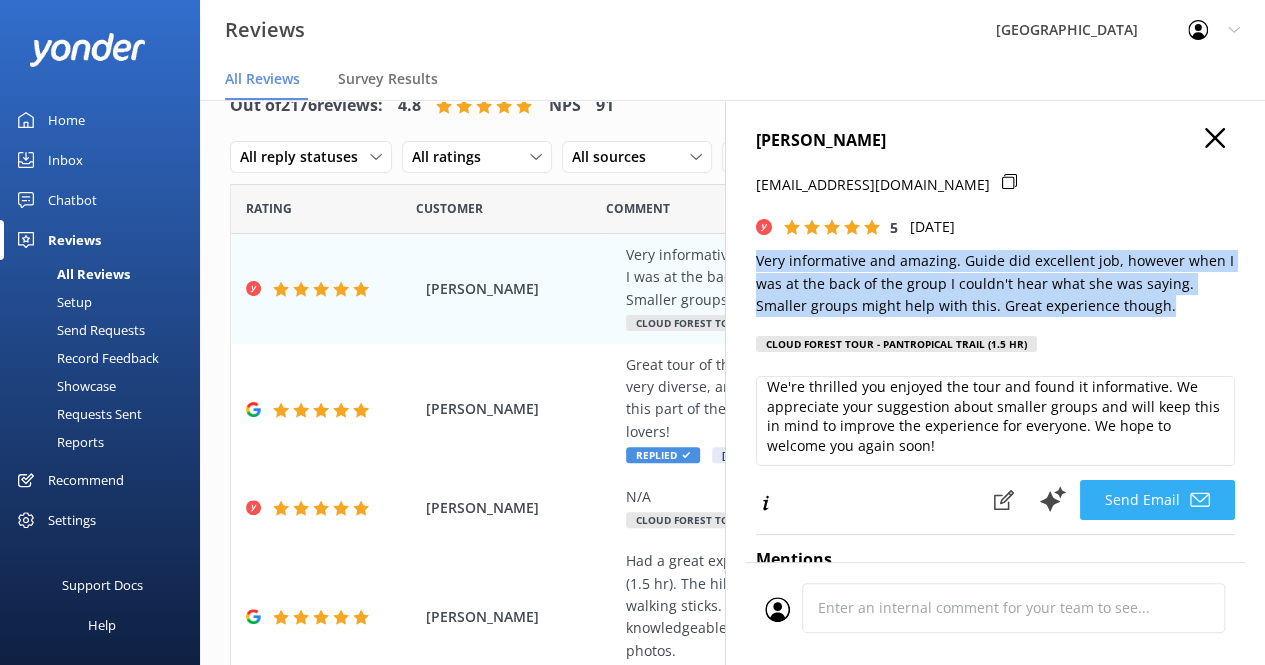 click on "Send Email" at bounding box center [1157, 500] 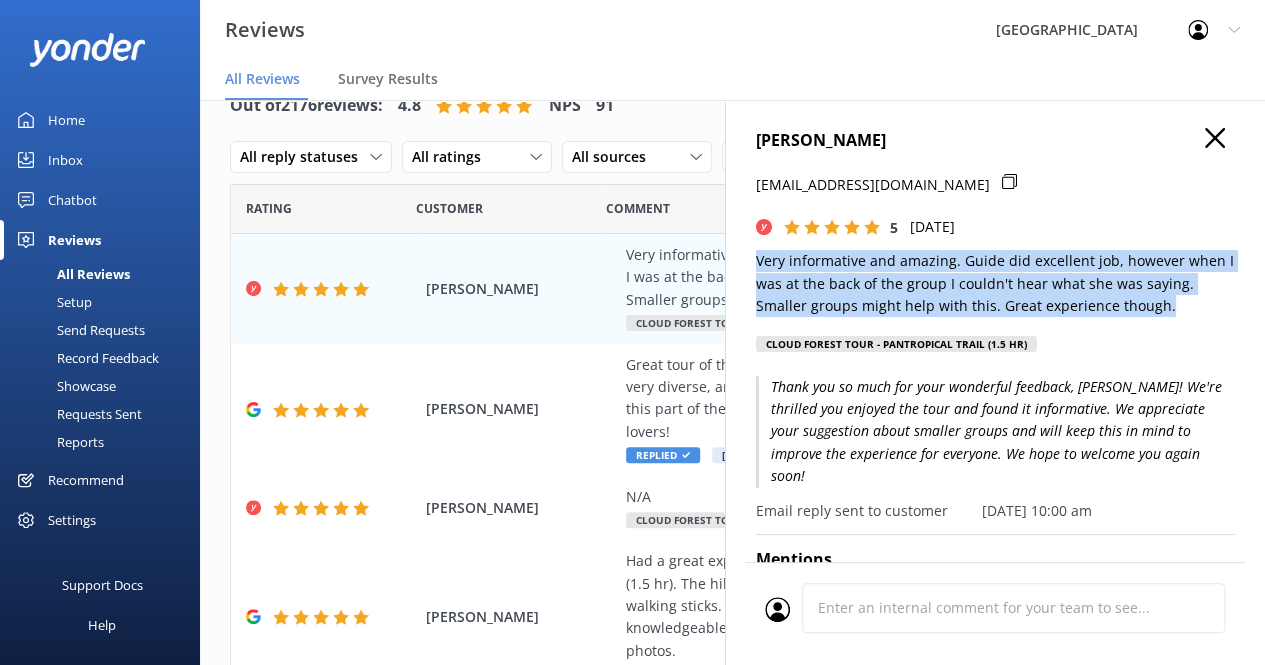 click 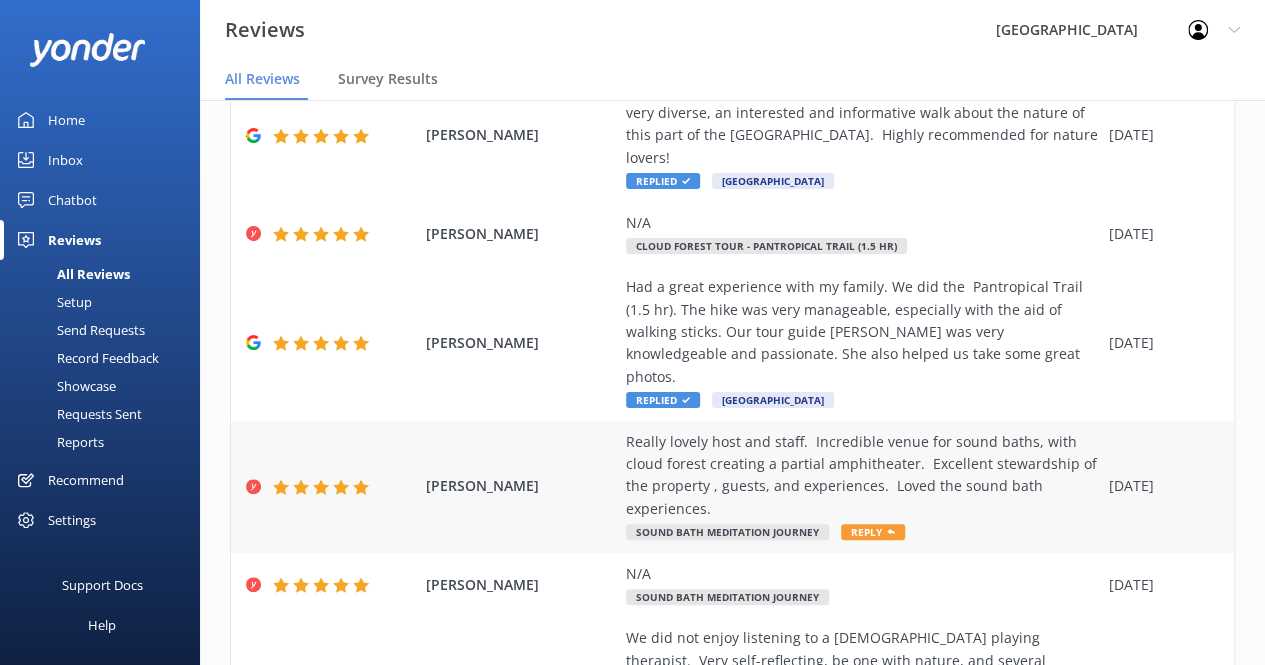 scroll, scrollTop: 277, scrollLeft: 0, axis: vertical 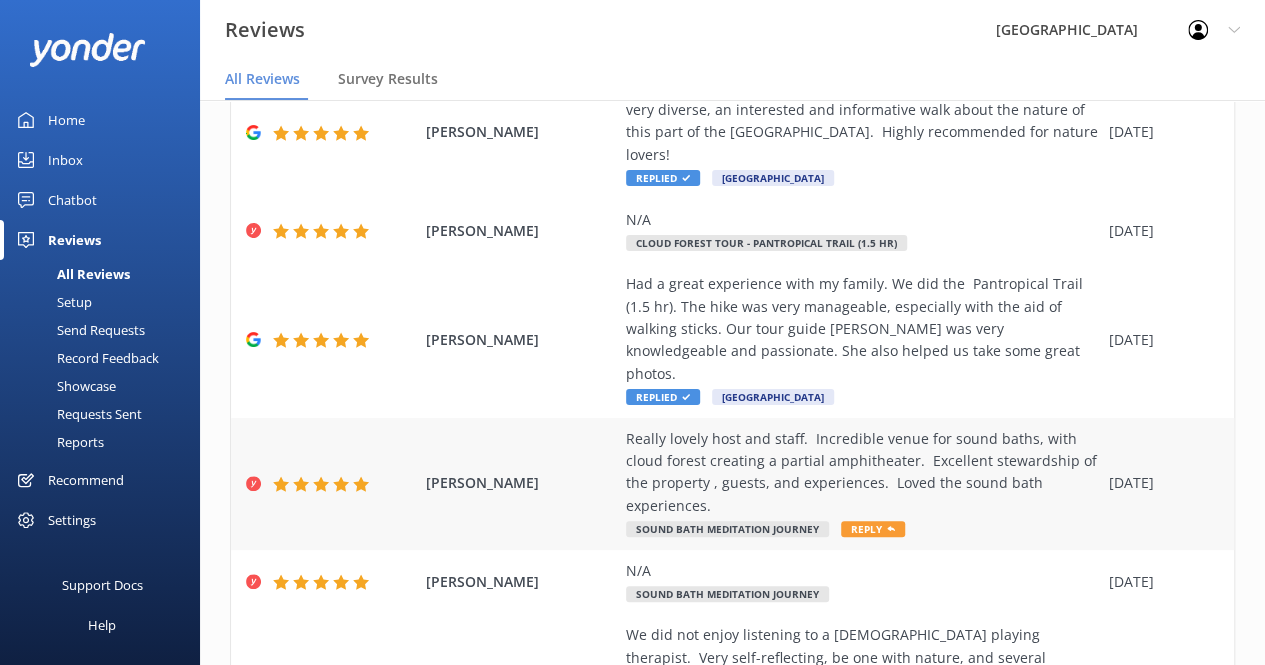 click on "Reply" at bounding box center [873, 529] 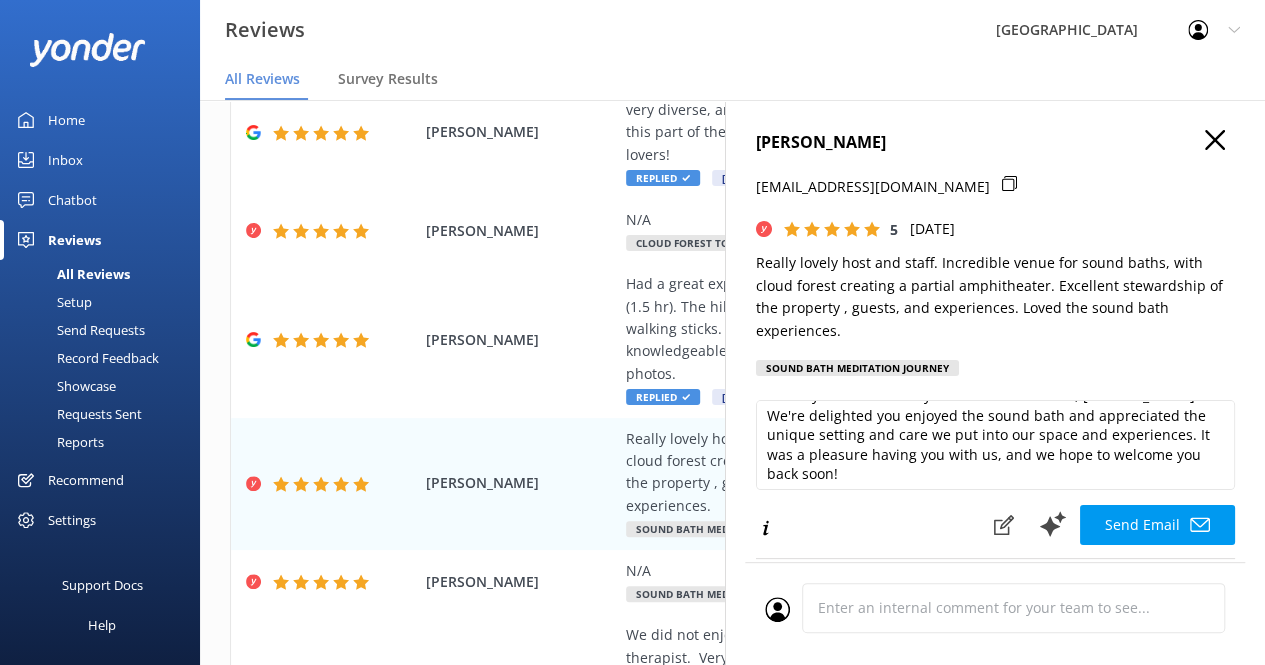 scroll, scrollTop: 29, scrollLeft: 0, axis: vertical 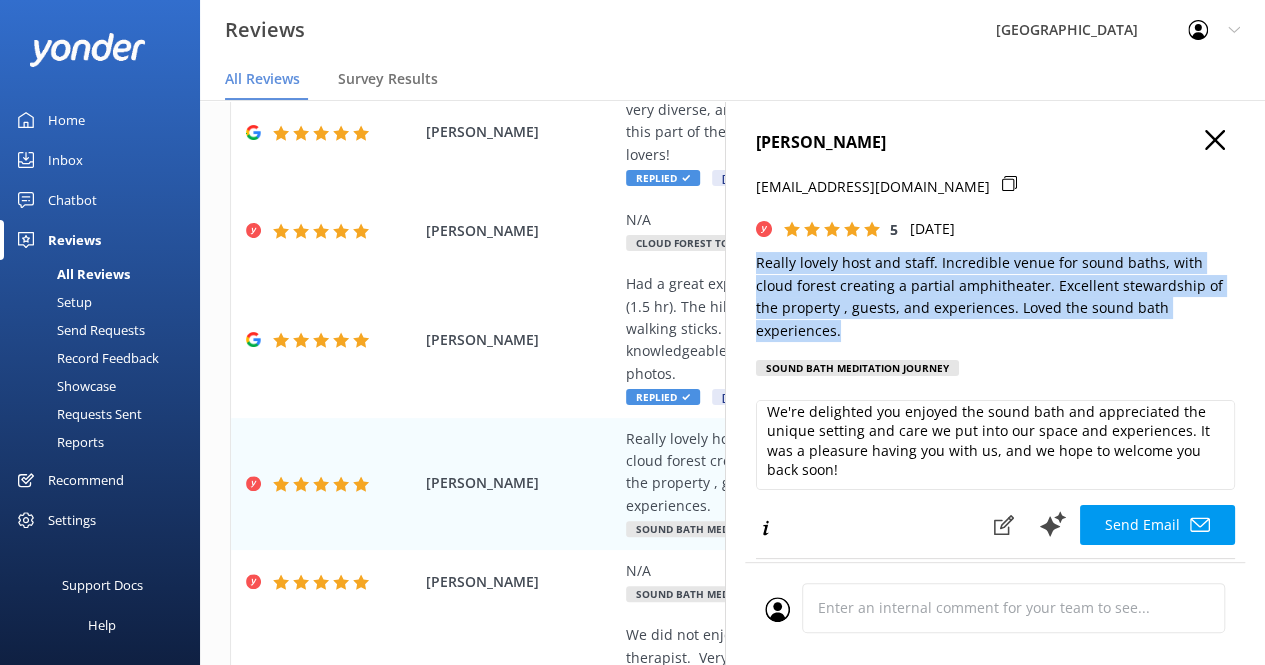 drag, startPoint x: 856, startPoint y: 330, endPoint x: 744, endPoint y: 271, distance: 126.58989 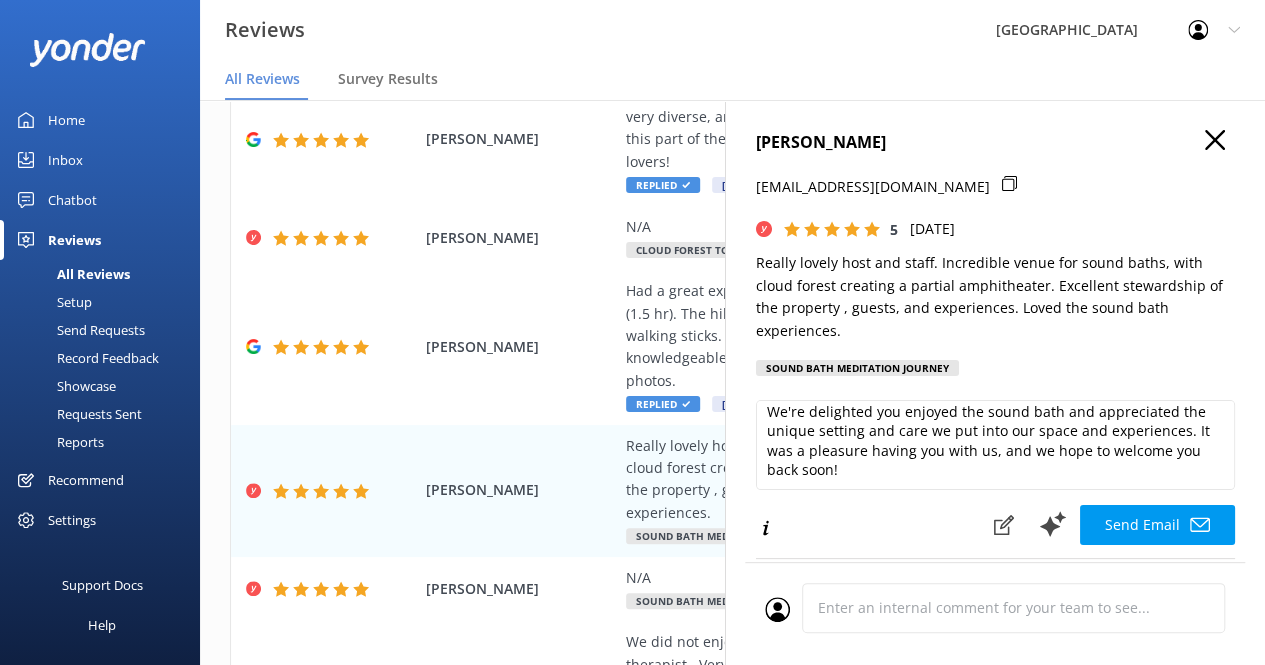 scroll, scrollTop: 40, scrollLeft: 0, axis: vertical 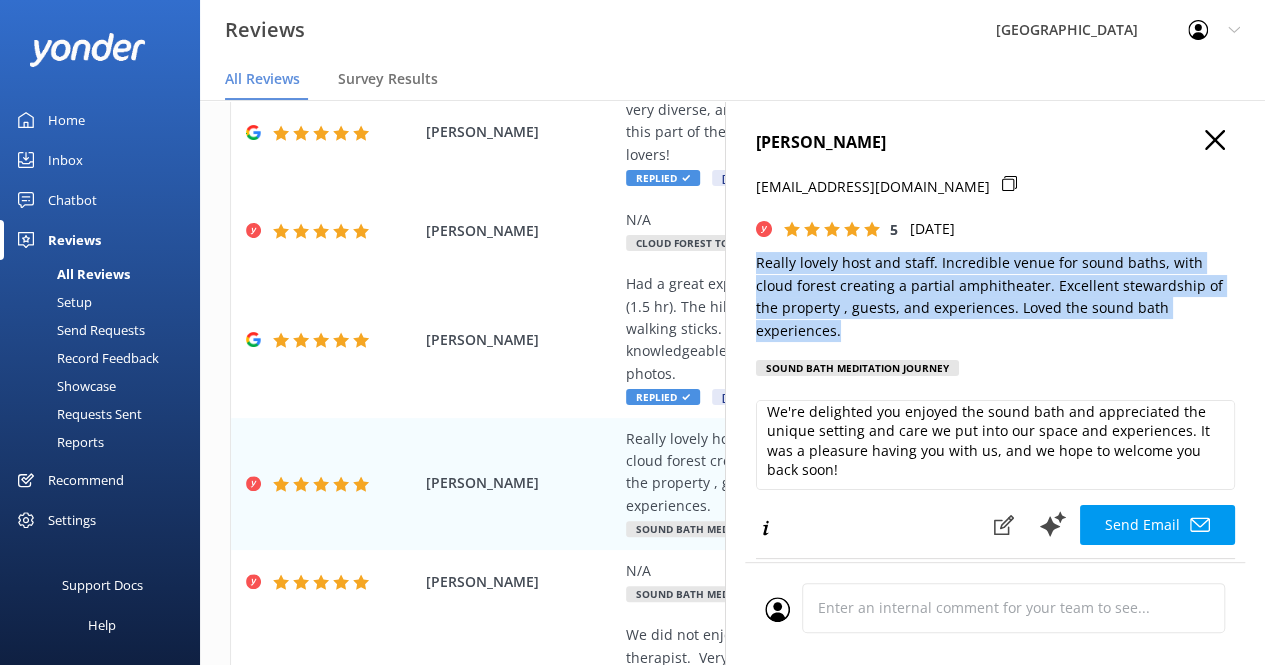 drag, startPoint x: 862, startPoint y: 331, endPoint x: 752, endPoint y: 267, distance: 127.263504 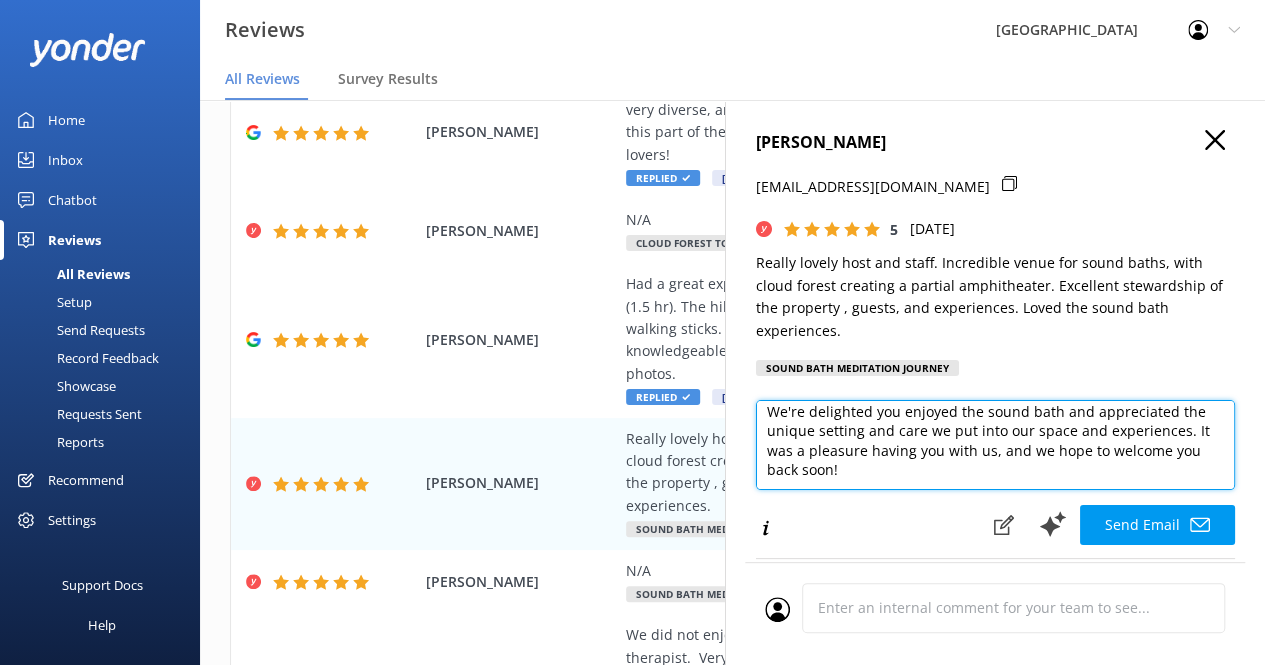 click on "Thank you so much for your wonderful review, [PERSON_NAME]! We're delighted you enjoyed the sound bath and appreciated the unique setting and care we put into our space and experiences. It was a pleasure having you with us, and we hope to welcome you back soon!" at bounding box center [995, 445] 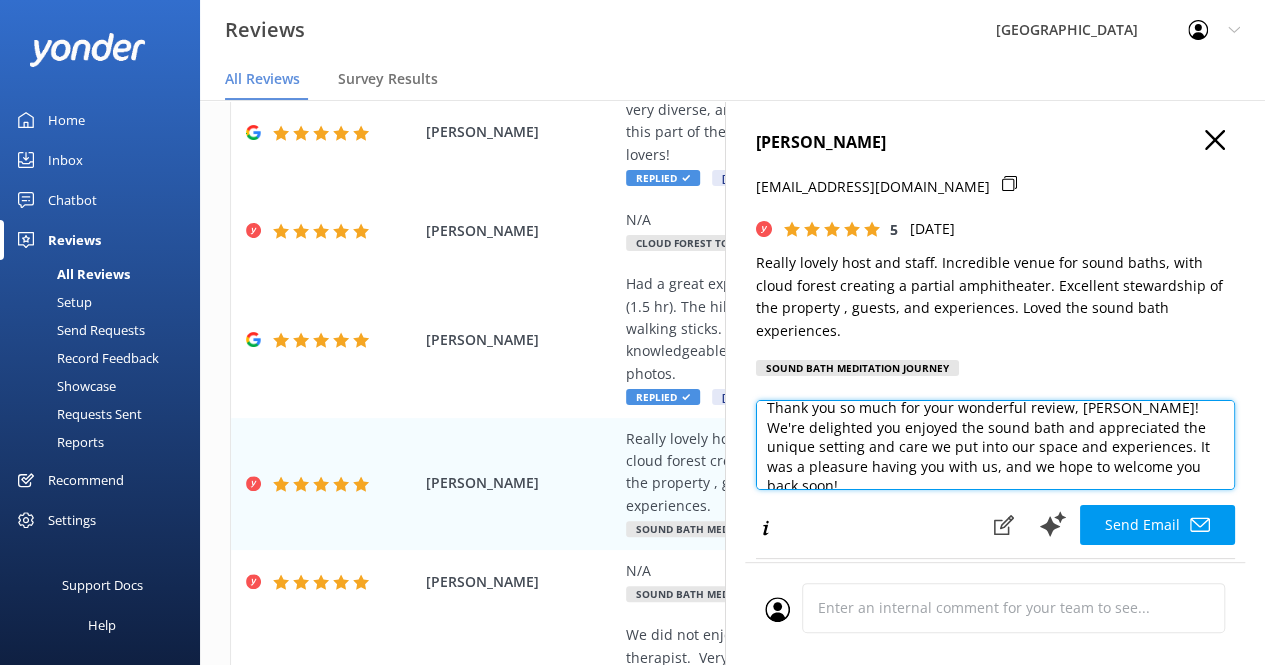 scroll, scrollTop: 11, scrollLeft: 0, axis: vertical 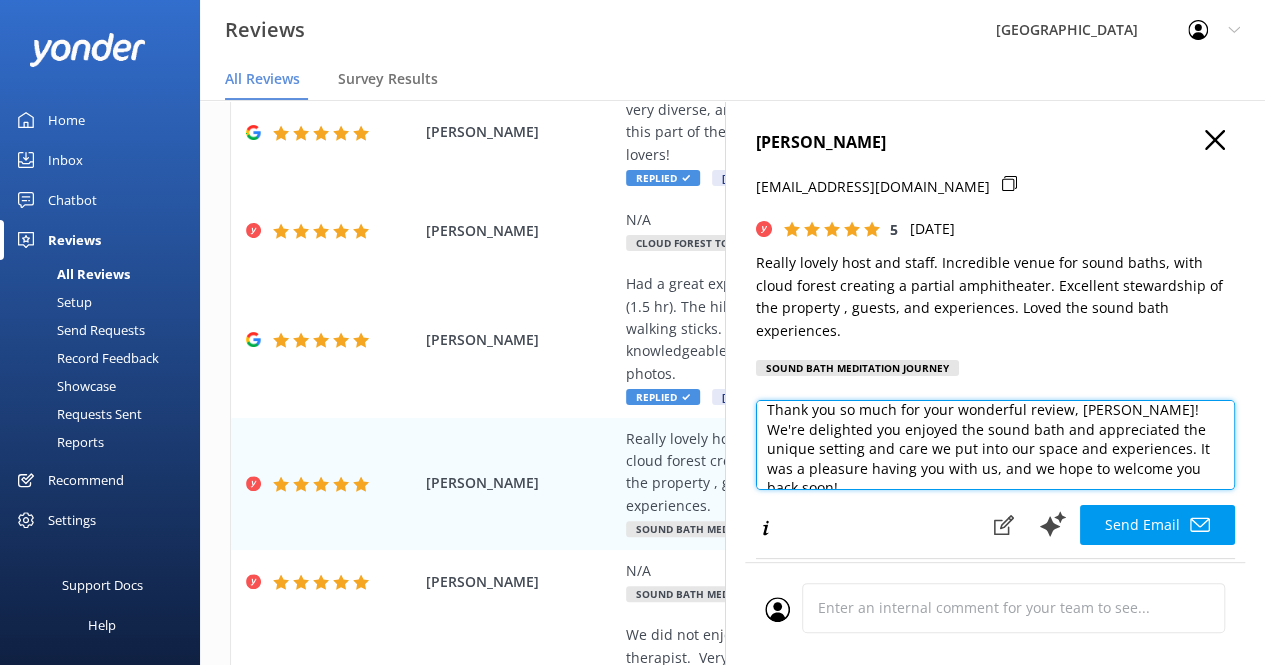 click on "Thank you so much for your wonderful review, [PERSON_NAME]! We're delighted you enjoyed the sound bath and appreciated the unique setting and care we put into our space and experiences. It was a pleasure having you with us, and we hope to welcome you back soon!" at bounding box center (995, 445) 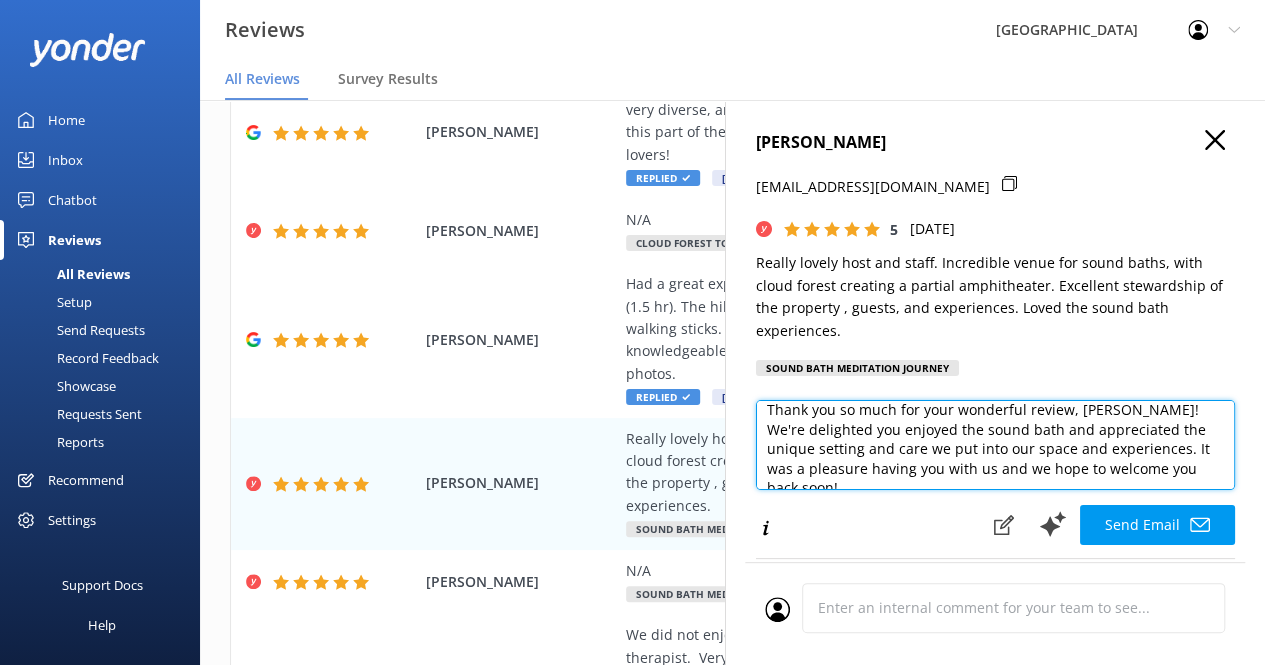 click on "Thank you so much for your wonderful review, [PERSON_NAME]! We're delighted you enjoyed the sound bath and appreciated the unique setting and care we put into our space and experiences. It was a pleasure having you with us and we hope to welcome you back soon!" at bounding box center (995, 445) 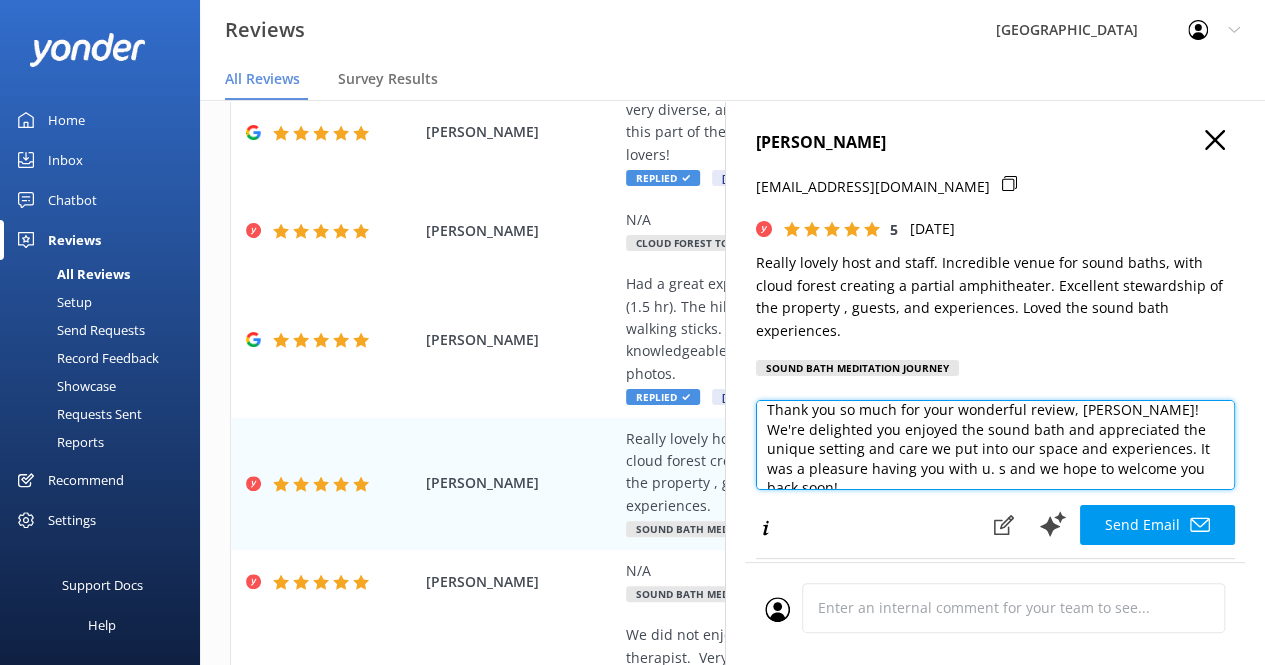 click on "Thank you so much for your wonderful review, [PERSON_NAME]! We're delighted you enjoyed the sound bath and appreciated the unique setting and care we put into our space and experiences. It was a pleasure having you with u. s and we hope to welcome you back soon!" at bounding box center [995, 445] 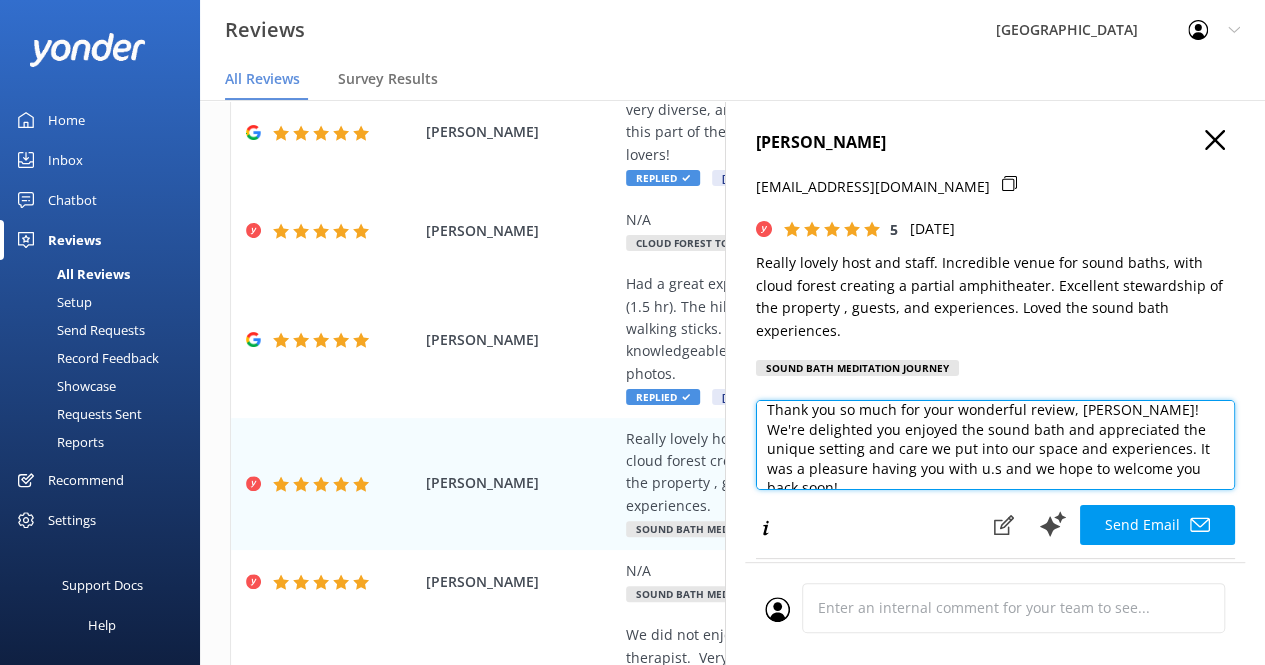 type on "Thank you so much for your wonderful review, [PERSON_NAME]! We're delighted you enjoyed the sound bath and appreciated the unique setting and care we put into our space and experiences. It was a pleasure having you with us and we hope to welcome you back soon!" 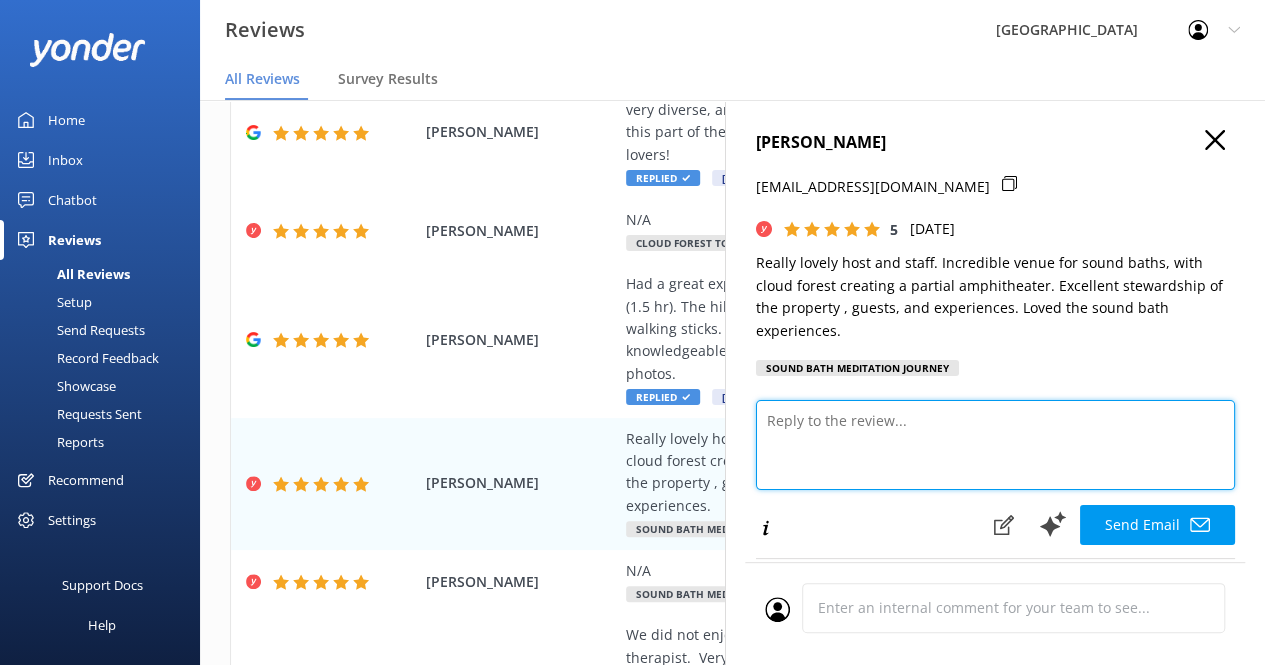 scroll, scrollTop: 0, scrollLeft: 0, axis: both 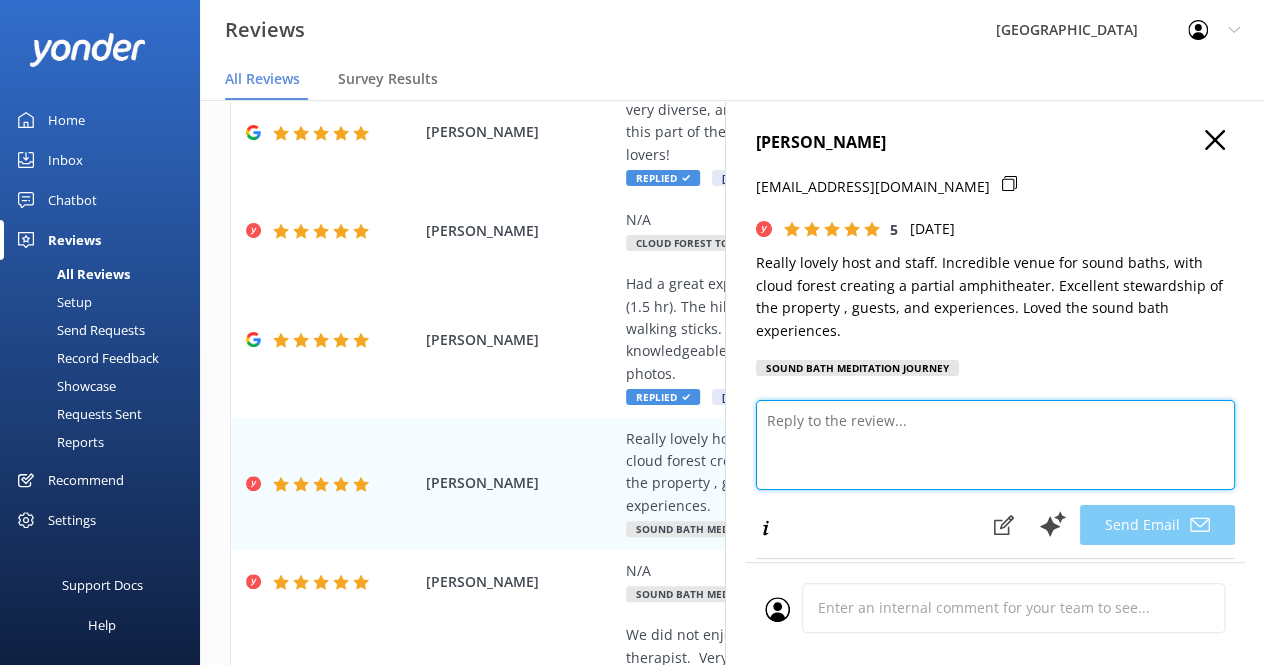 paste on "Thank you so much for your wonderful review, [PERSON_NAME]! We're delighted you enjoyed the sound bath and appreciated the unique setting and care we put into our space and experiences. It is our kuleana to [PERSON_NAME] this forest with deep respect, nurturing not only the land but each guest who enters this space. It brings us joy to know you felt this intention during your visit.
It was a pleasure having you with us and we hope to welcome you back soon!
With heartfelt gratitude,
[GEOGRAPHIC_DATA] 🌿" 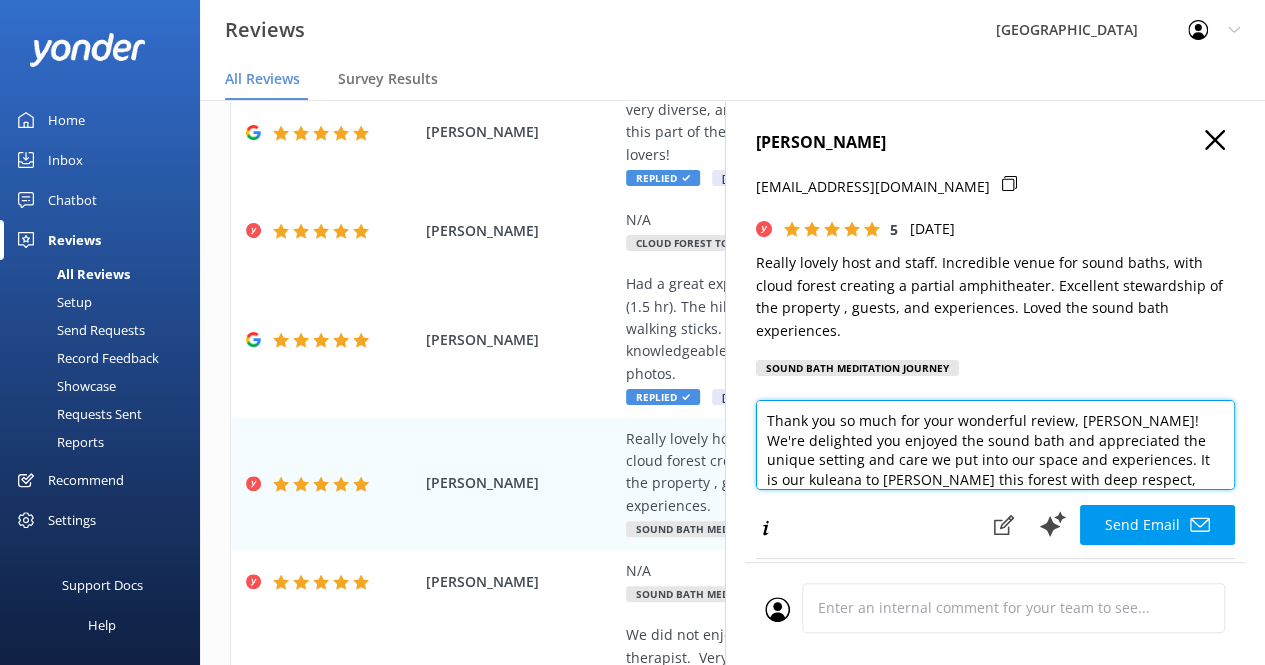 scroll, scrollTop: 136, scrollLeft: 0, axis: vertical 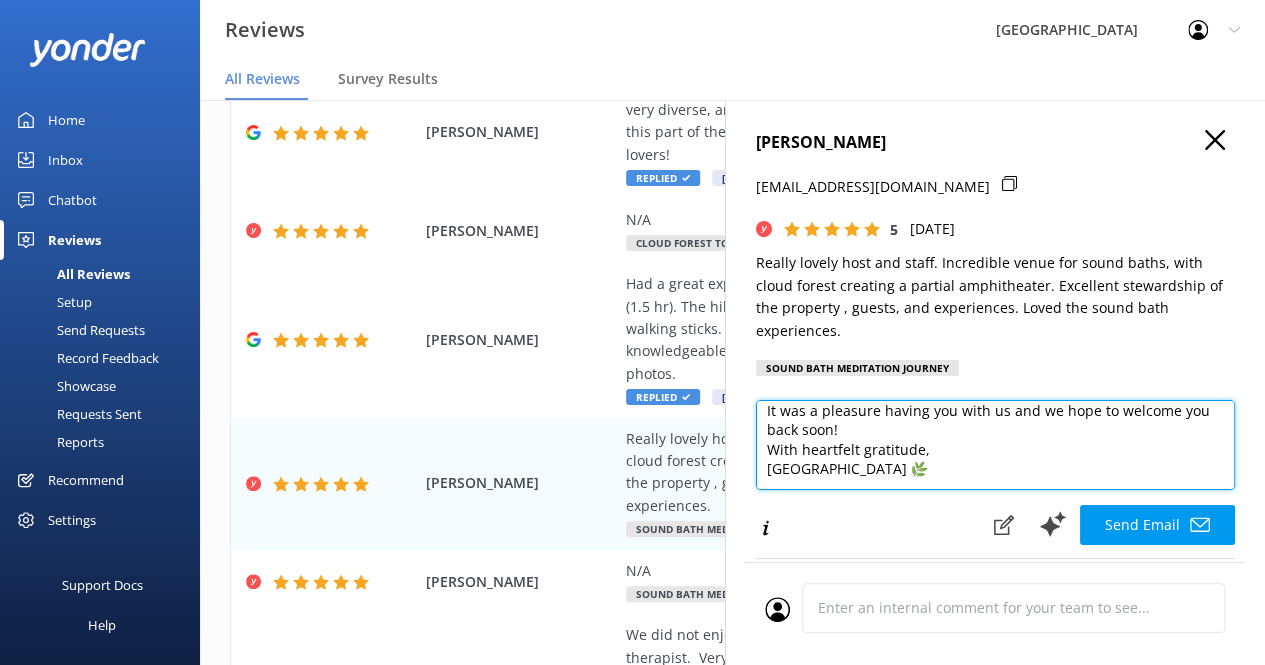 click on "Thank you so much for your wonderful review, [PERSON_NAME]! We're delighted you enjoyed the sound bath and appreciated the unique setting and care we put into our space and experiences. It is our kuleana to [PERSON_NAME] this forest with deep respect, nurturing not only the land but each guest who enters this space. It brings us joy to know you felt this intention during your visit.
It was a pleasure having you with us and we hope to welcome you back soon!
With heartfelt gratitude,
[GEOGRAPHIC_DATA] 🌿" at bounding box center (995, 445) 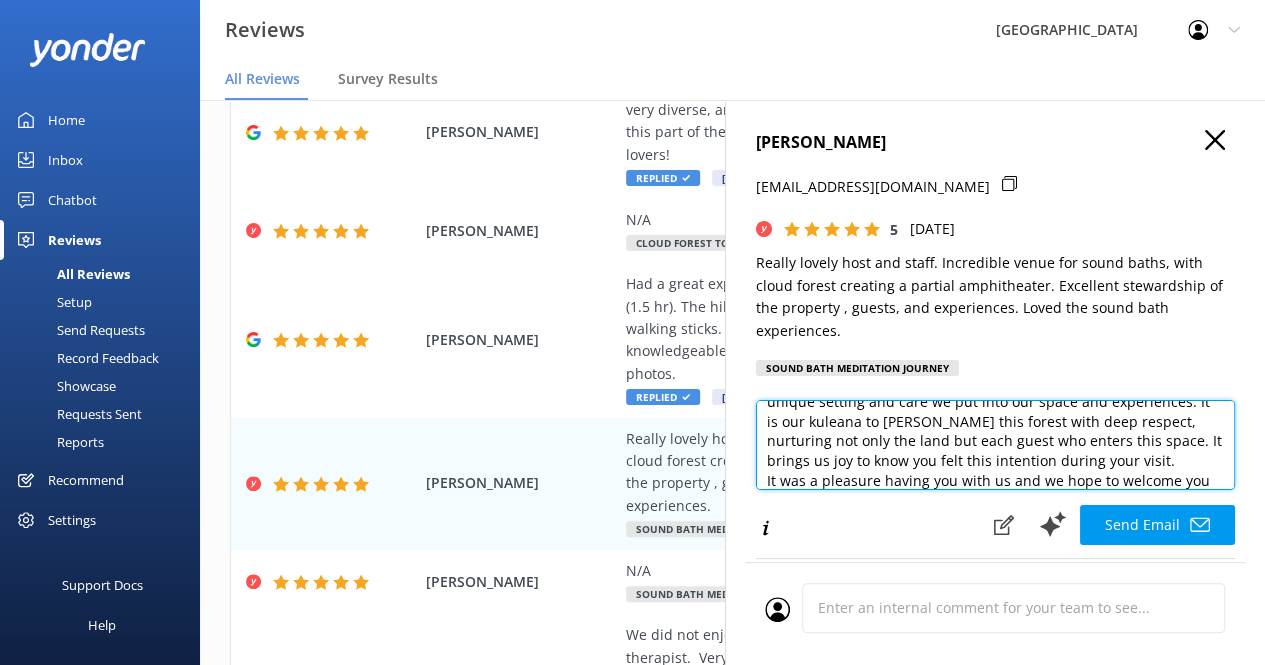 scroll, scrollTop: 57, scrollLeft: 0, axis: vertical 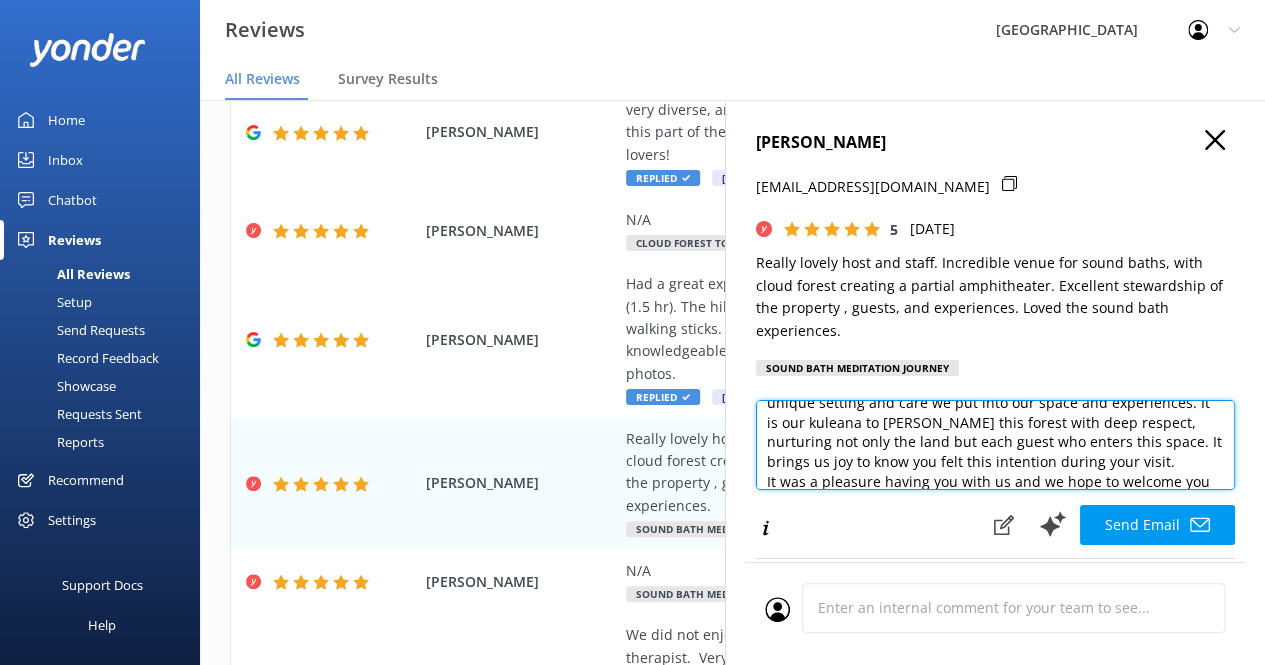 click on "Thank you so much for your wonderful review, [PERSON_NAME]! We're delighted you enjoyed the sound bath and appreciated the unique setting and care we put into our space and experiences. It is our kuleana to [PERSON_NAME] this forest with deep respect, nurturing not only the land but each guest who enters this space. It brings us joy to know you felt this intention during your visit.
It was a pleasure having you with us and we hope to welcome you back soon!
With heartfelt gratitude,
[GEOGRAPHIC_DATA] 🌿" at bounding box center [995, 445] 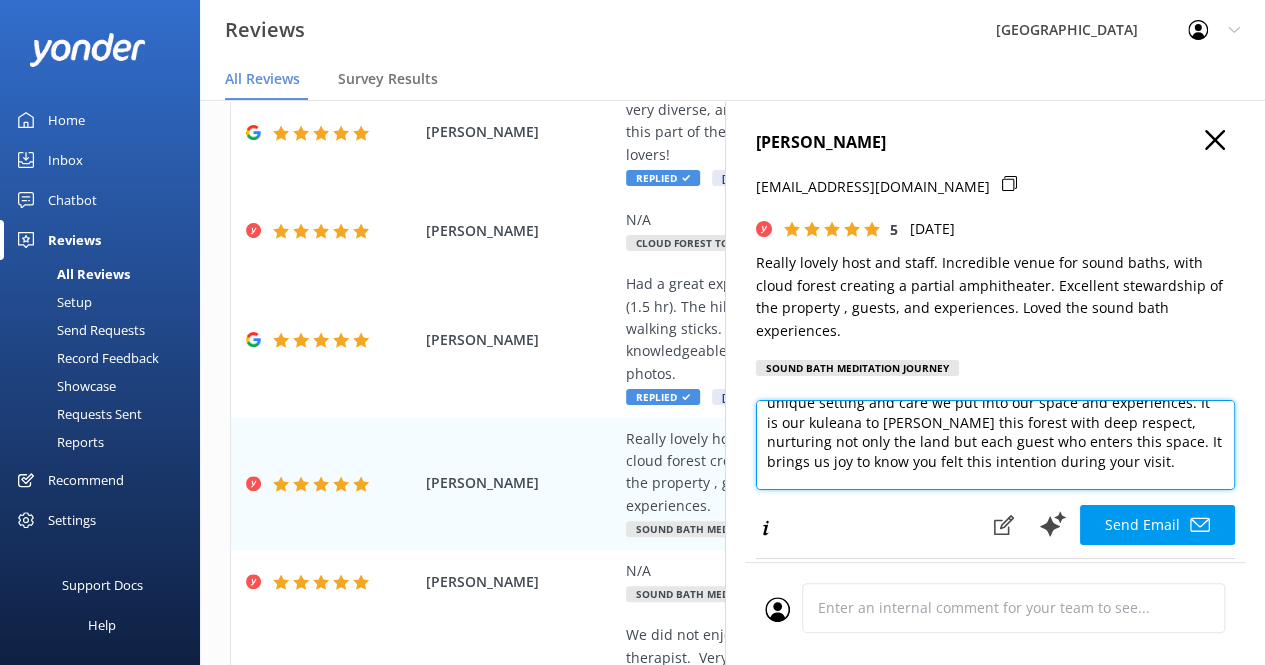 scroll, scrollTop: 77, scrollLeft: 0, axis: vertical 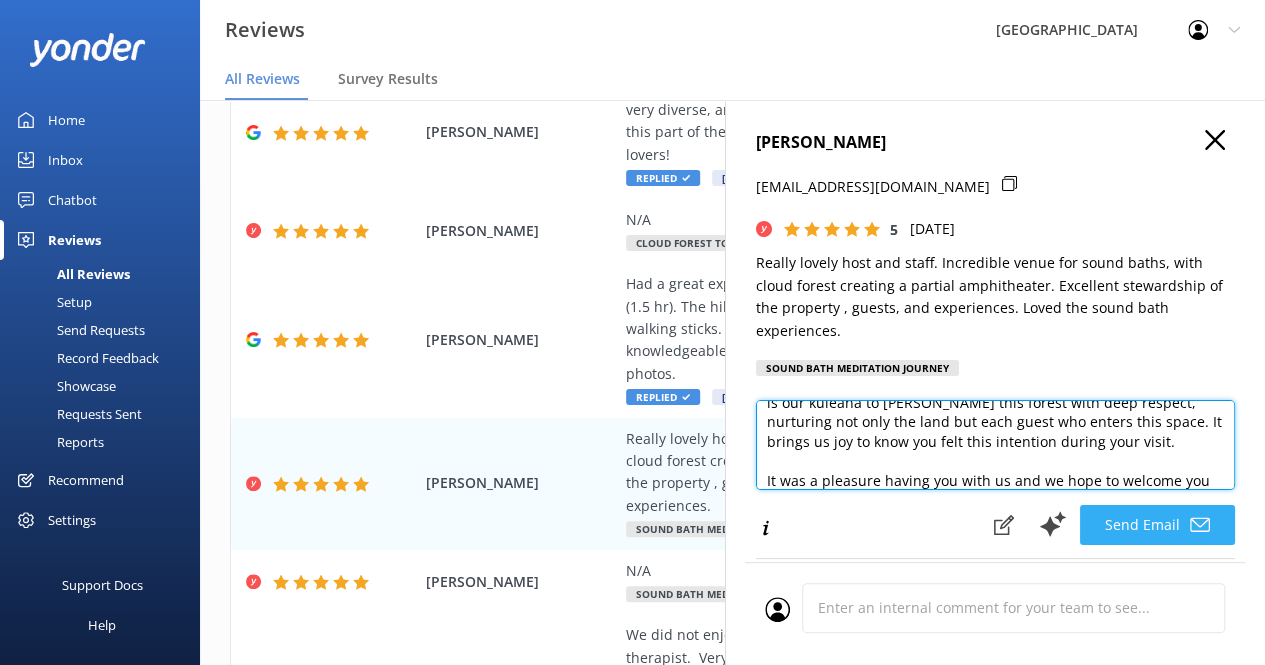 type on "Thank you so much for your wonderful review, [PERSON_NAME]! We're delighted you enjoyed the sound bath and appreciated the unique setting and care we put into our space and experiences. It is our kuleana to [PERSON_NAME] this forest with deep respect, nurturing not only the land but each guest who enters this space. It brings us joy to know you felt this intention during your visit.
It was a pleasure having you with us and we hope to welcome you back soon!
With heartfelt gratitude,
[GEOGRAPHIC_DATA] 🌿" 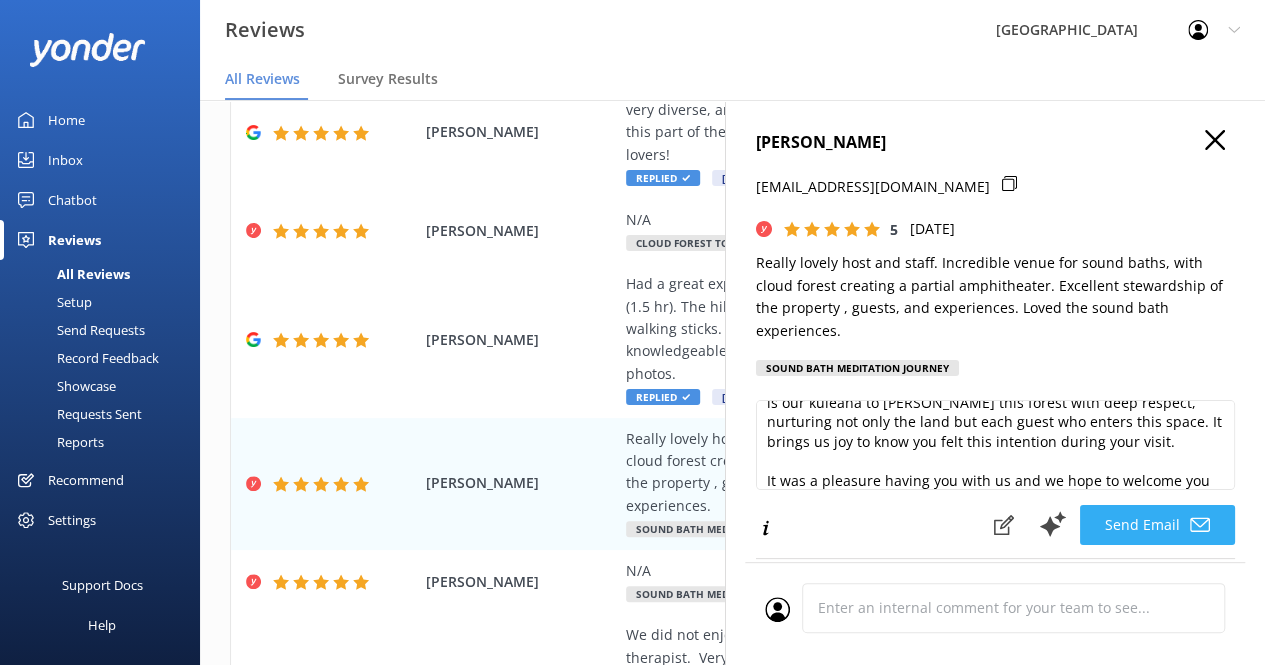 click on "Send Email" at bounding box center (1157, 525) 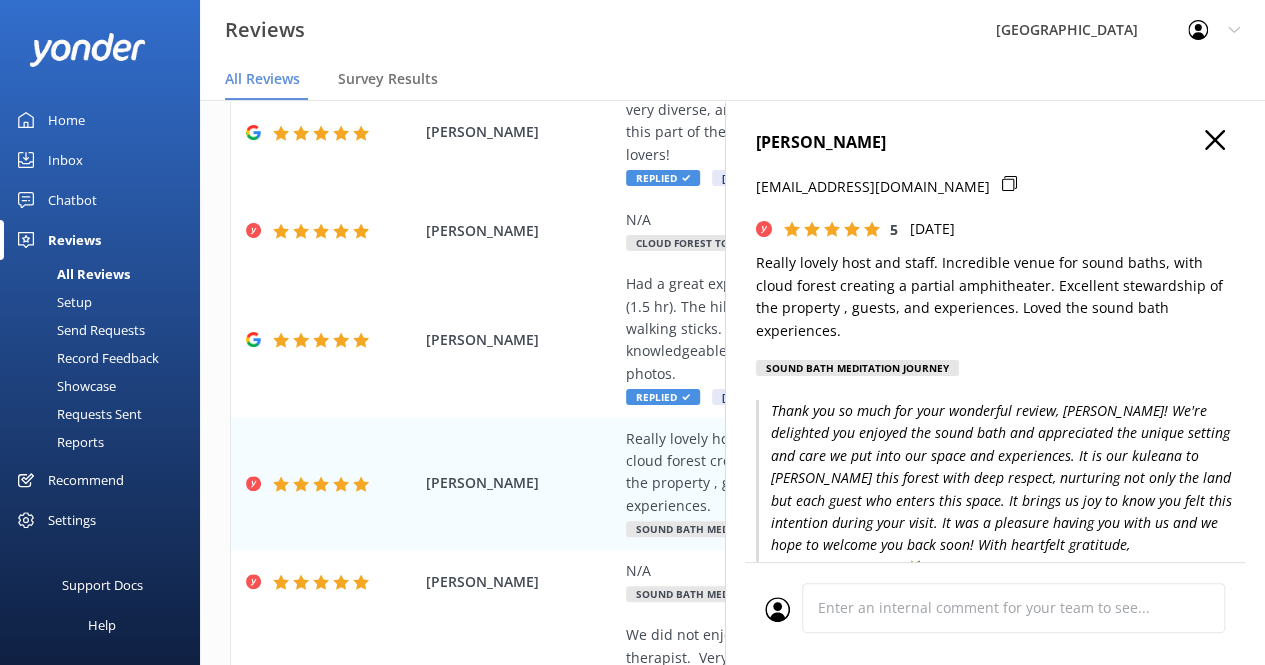 scroll, scrollTop: 0, scrollLeft: 0, axis: both 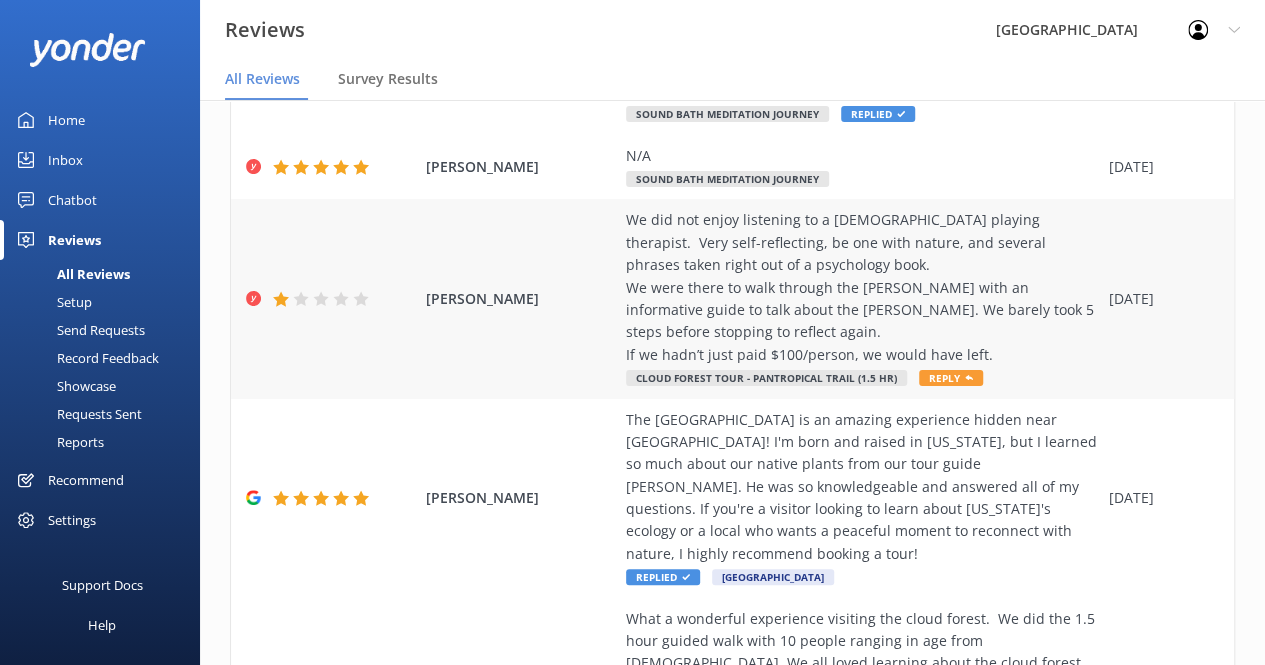 click on "We did not enjoy listening to a [DEMOGRAPHIC_DATA] playing therapist.  Very self-reflecting, be one with nature, and several phrases taken right out of a psychology book.
We were there to walk through the [PERSON_NAME] with an informative guide to talk about the [PERSON_NAME]. We barely took 5 steps before stopping to reflect again.
If we hadn’t just paid $100/person, we would have left." at bounding box center [862, 287] 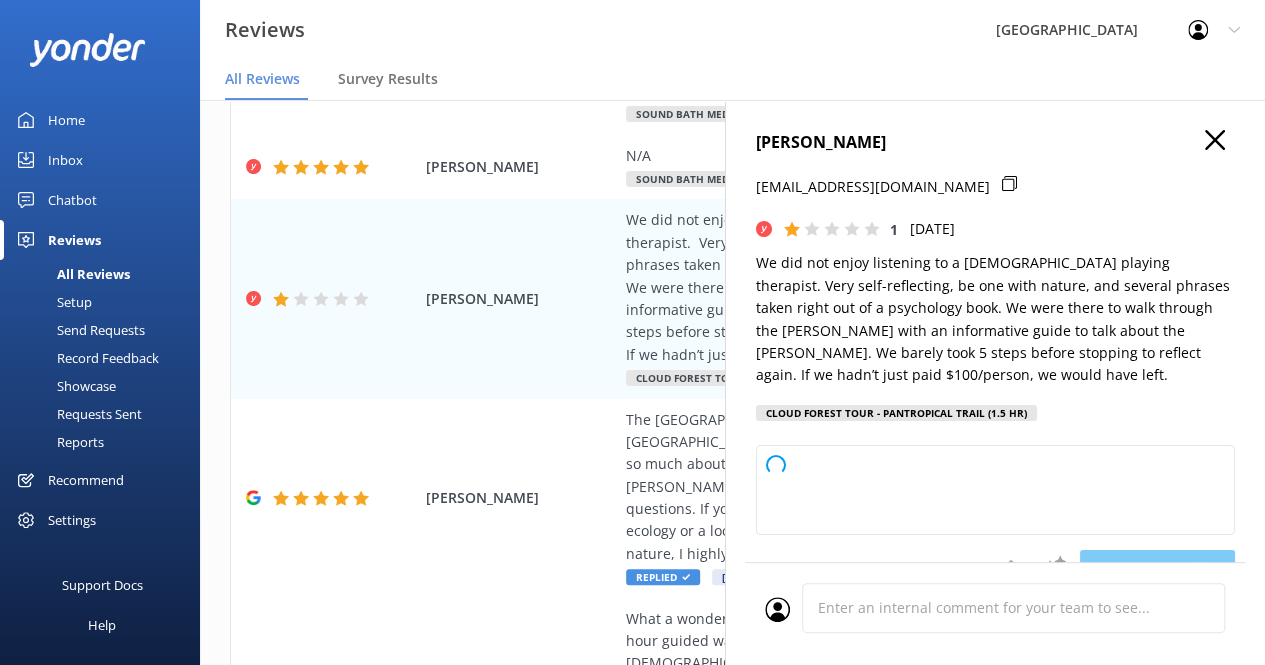 type on "Hi [PERSON_NAME],
Thank you for sharing your feedback. We're sorry to hear that the experience did not meet your expectations. We appreciate your comments and will use them to improve our tours and better align them with what our guests are looking for. If you'd like to discuss your experience further, please feel free to reach out to us directly.
Thank you again for your input." 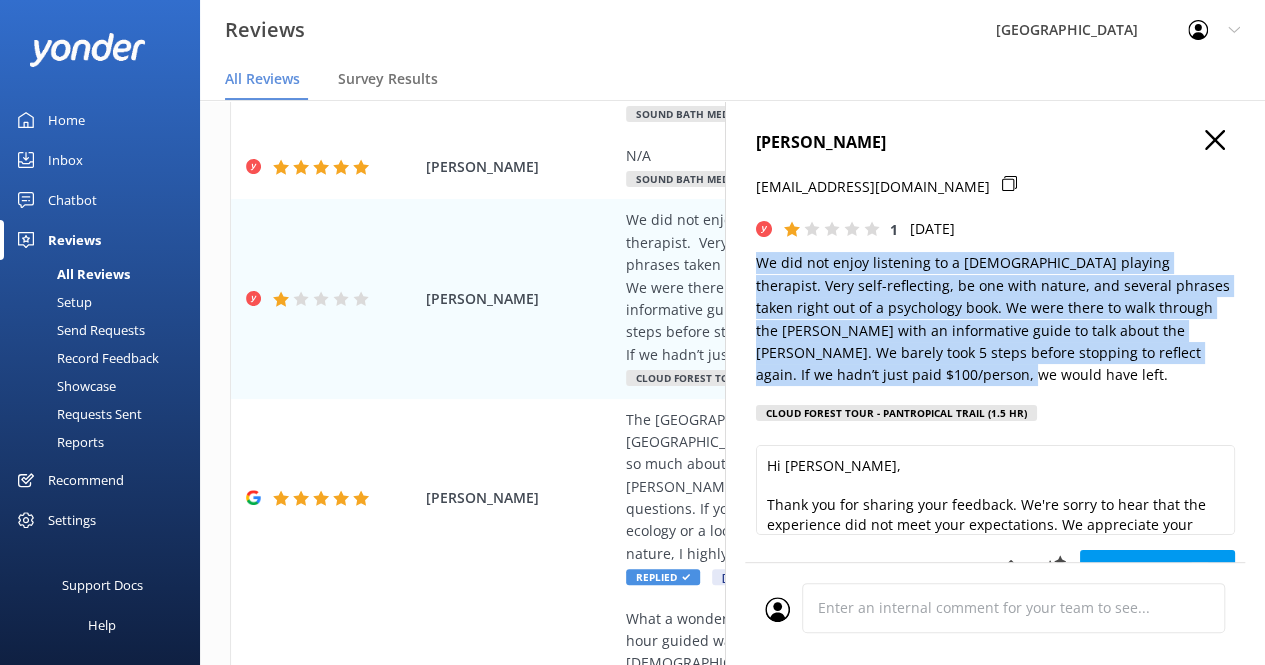 drag, startPoint x: 864, startPoint y: 379, endPoint x: 747, endPoint y: 278, distance: 154.5639 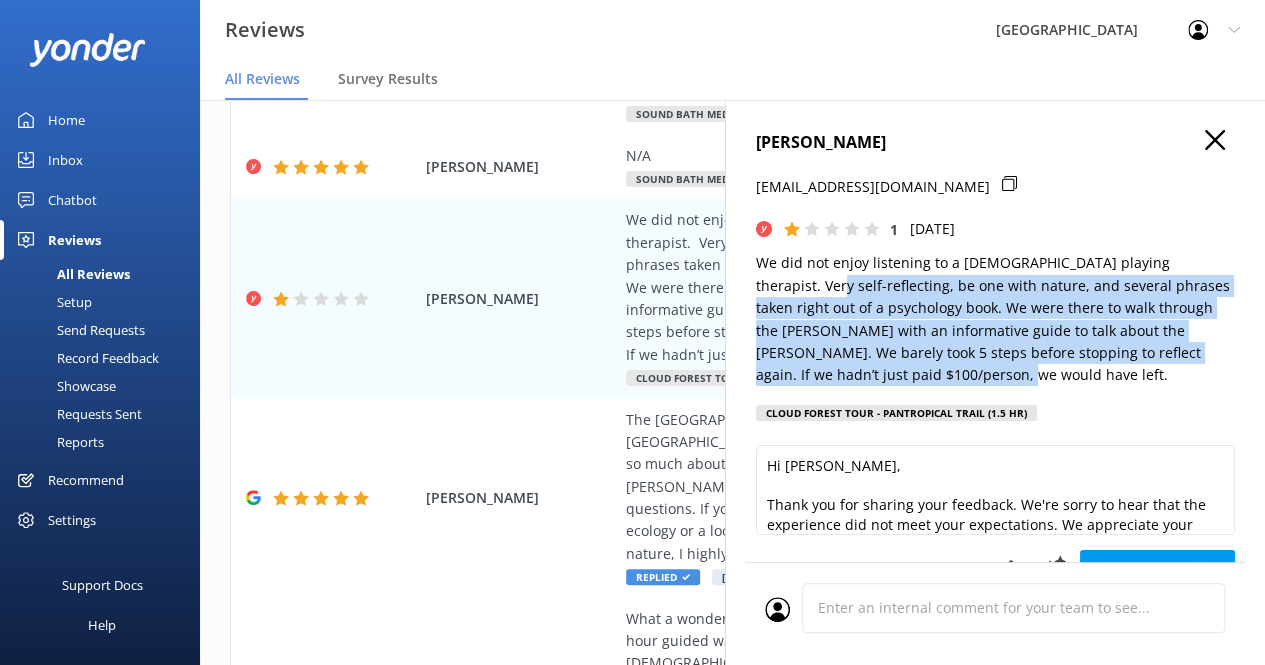 copy on "reflecting, be one with nature, and several phrases taken right out of a psychology book.
We were there to walk through the [PERSON_NAME] with an informative guide to talk about the [PERSON_NAME]. We barely took 5 steps before stopping to reflect again.
If we hadn’t just paid $100/person, we would have left." 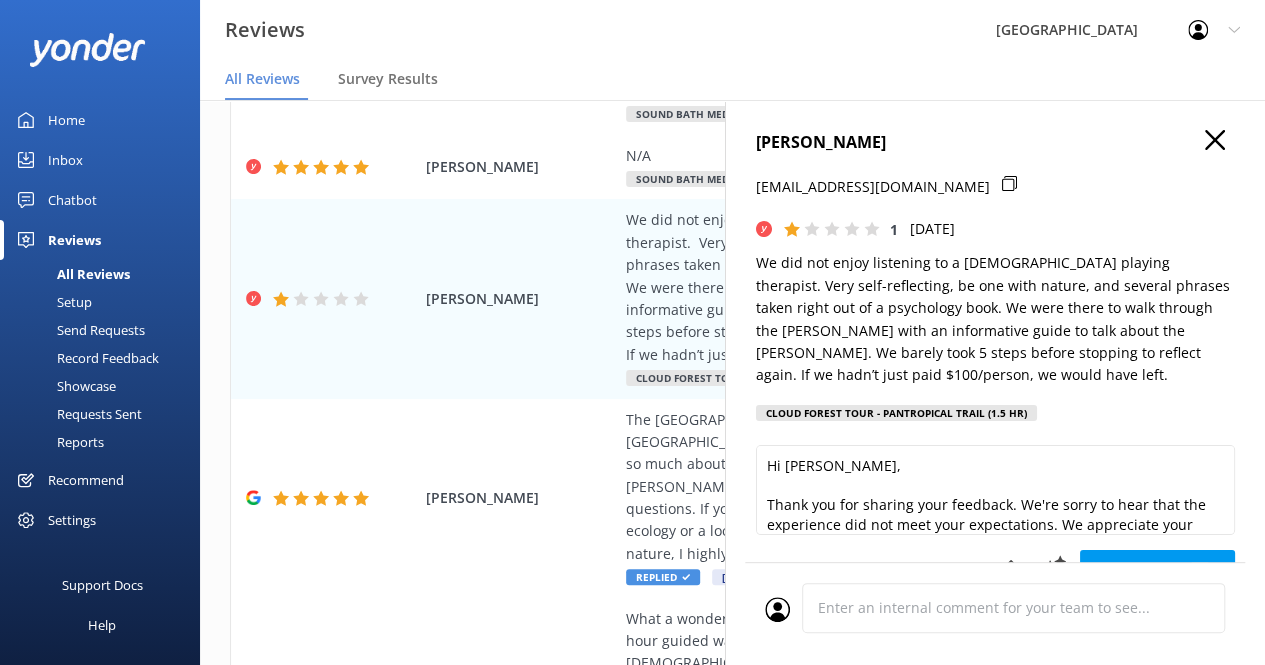 click on "[PERSON_NAME] [EMAIL_ADDRESS][DOMAIN_NAME] 1 [DATE] We did not enjoy listening to a [DEMOGRAPHIC_DATA] playing therapist.  Very self-reflecting, be one with nature, and several phrases taken right out of a psychology book.
We were there to walk through the [PERSON_NAME] with an informative guide to talk about the [PERSON_NAME]. We barely took 5 steps before stopping to reflect again.
If we hadn’t just paid $100/person, we would have left. Cloud Forest Tour - Pantropical Trail (1.5 hr)" at bounding box center (995, 281) 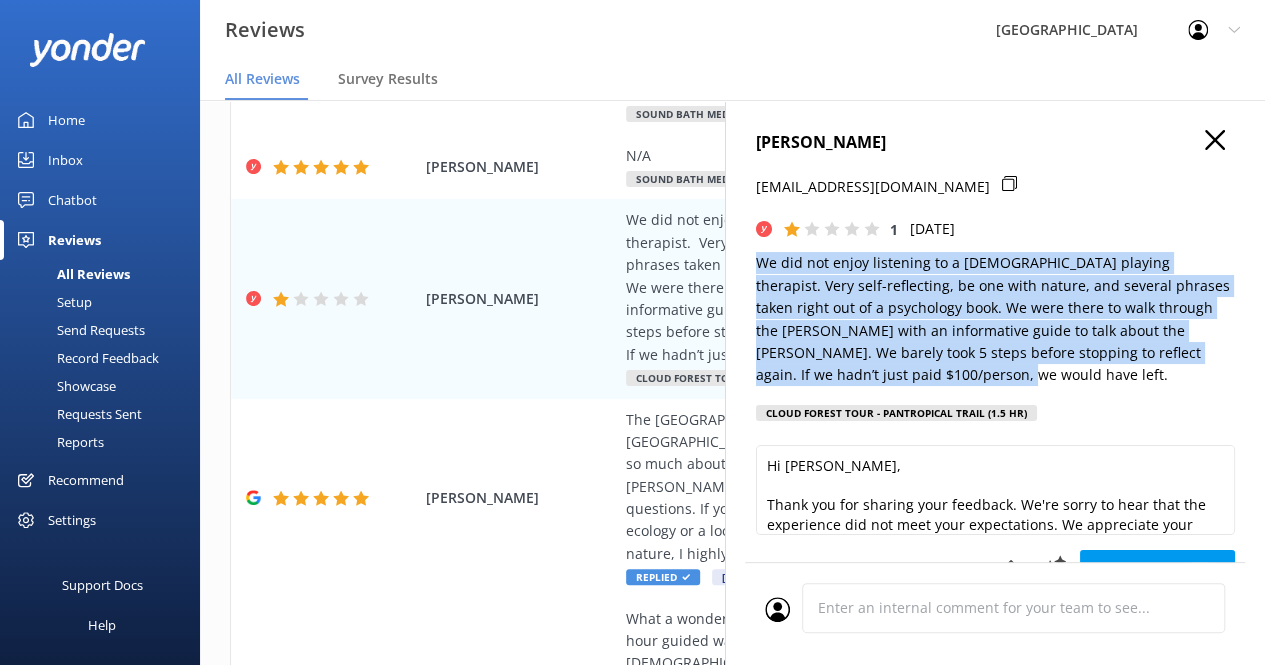 drag, startPoint x: 870, startPoint y: 373, endPoint x: 753, endPoint y: 261, distance: 161.96605 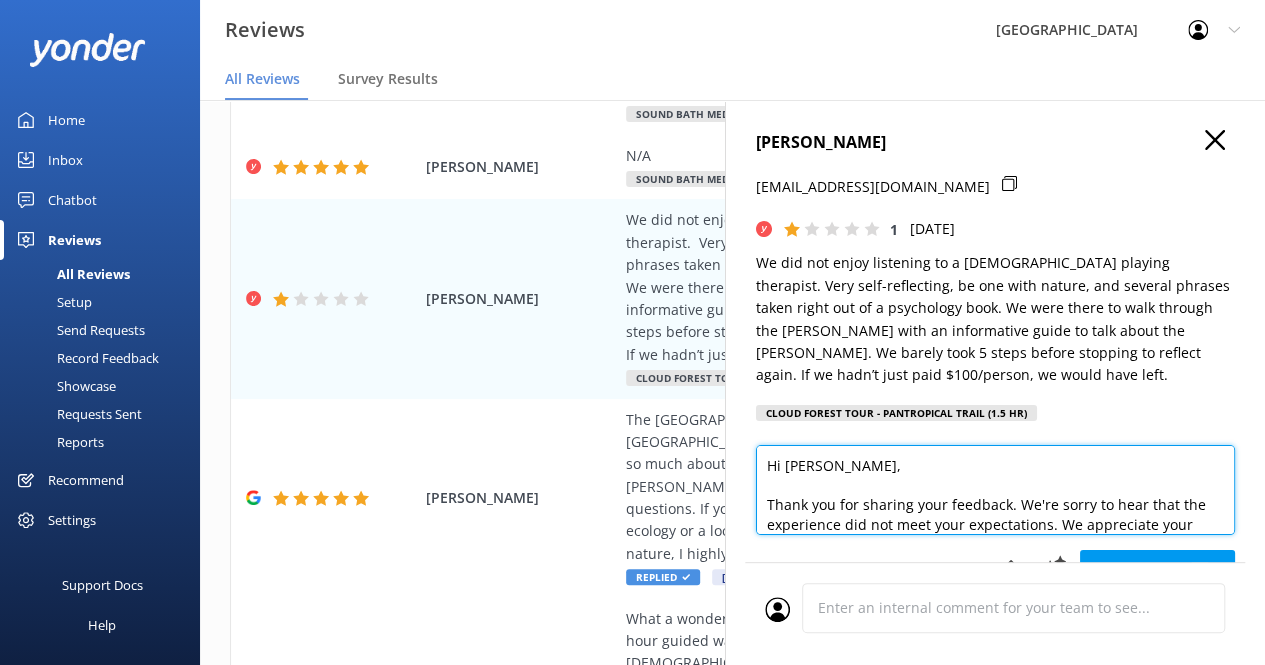 click on "Hi [PERSON_NAME],
Thank you for sharing your feedback. We're sorry to hear that the experience did not meet your expectations. We appreciate your comments and will use them to improve our tours and better align them with what our guests are looking for. If you'd like to discuss your experience further, please feel free to reach out to us directly.
Thank you again for your input." at bounding box center [995, 490] 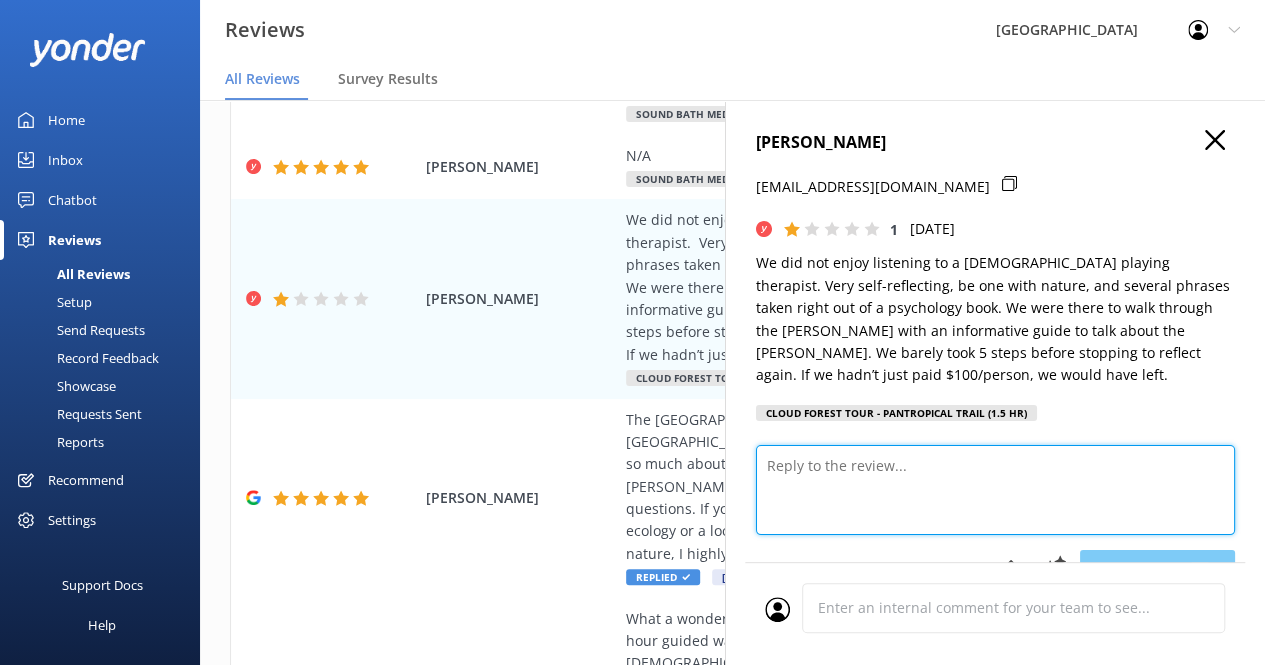 type 